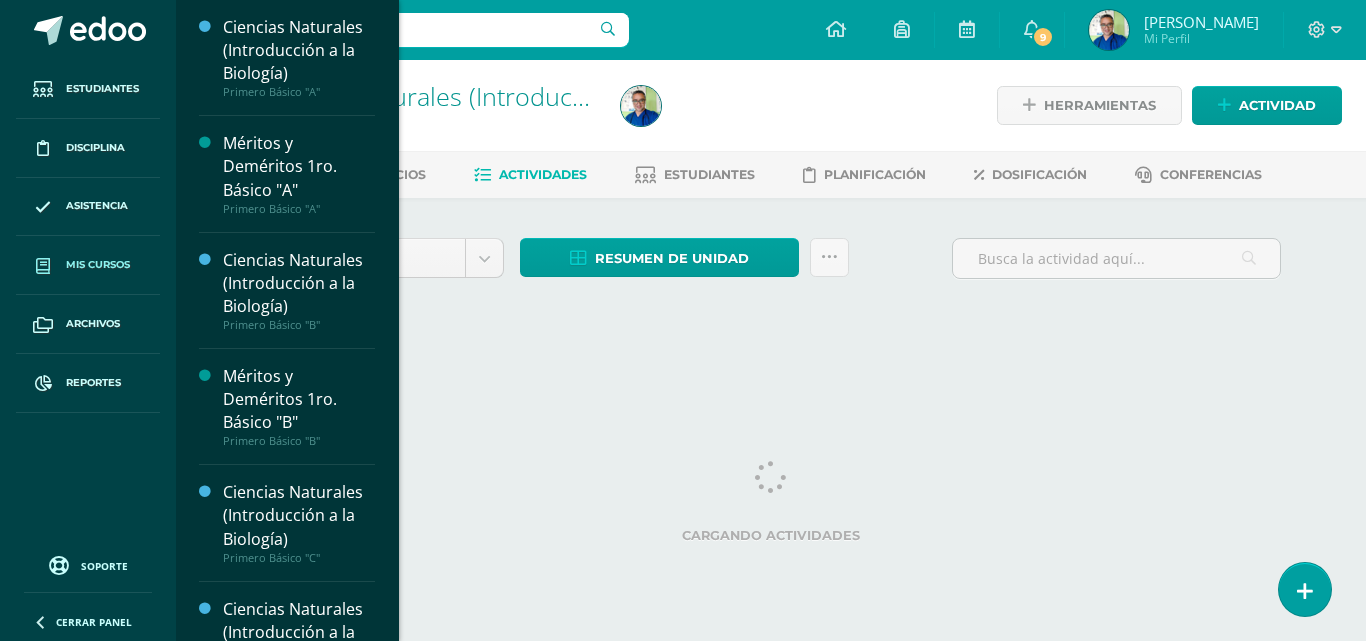 scroll, scrollTop: 0, scrollLeft: 0, axis: both 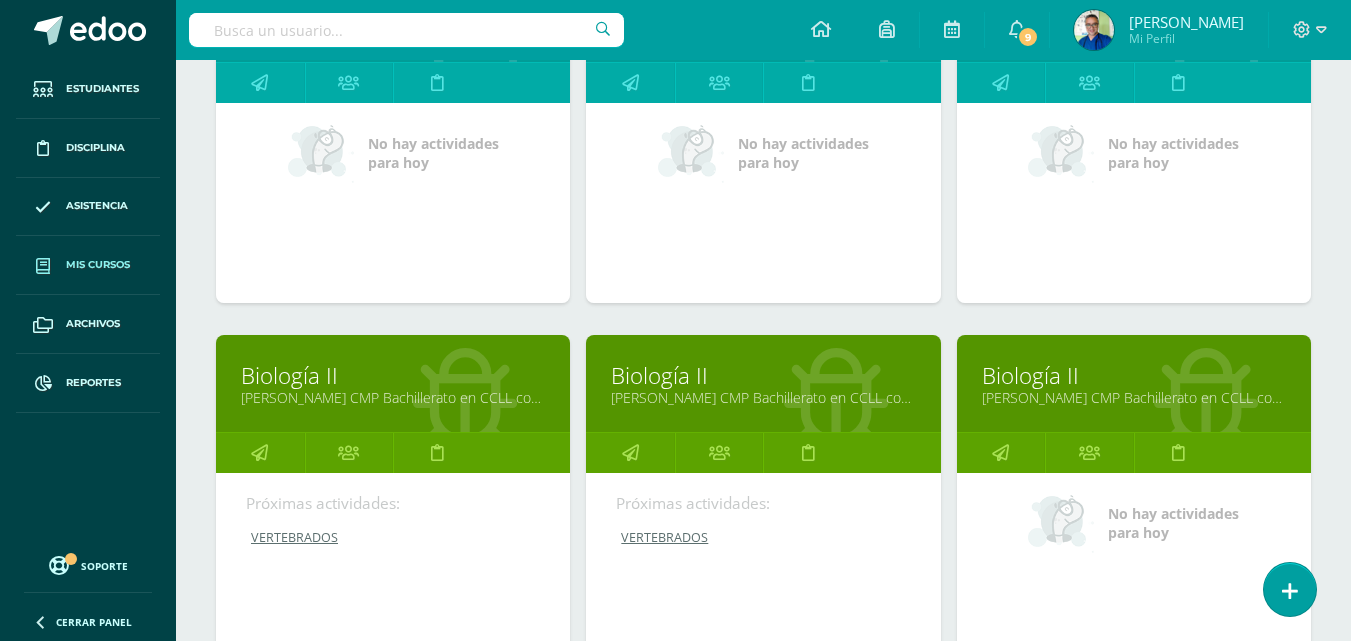 click on "[PERSON_NAME] CMP Bachillerato en CCLL con Orientación en Computación "A"" at bounding box center (393, 397) 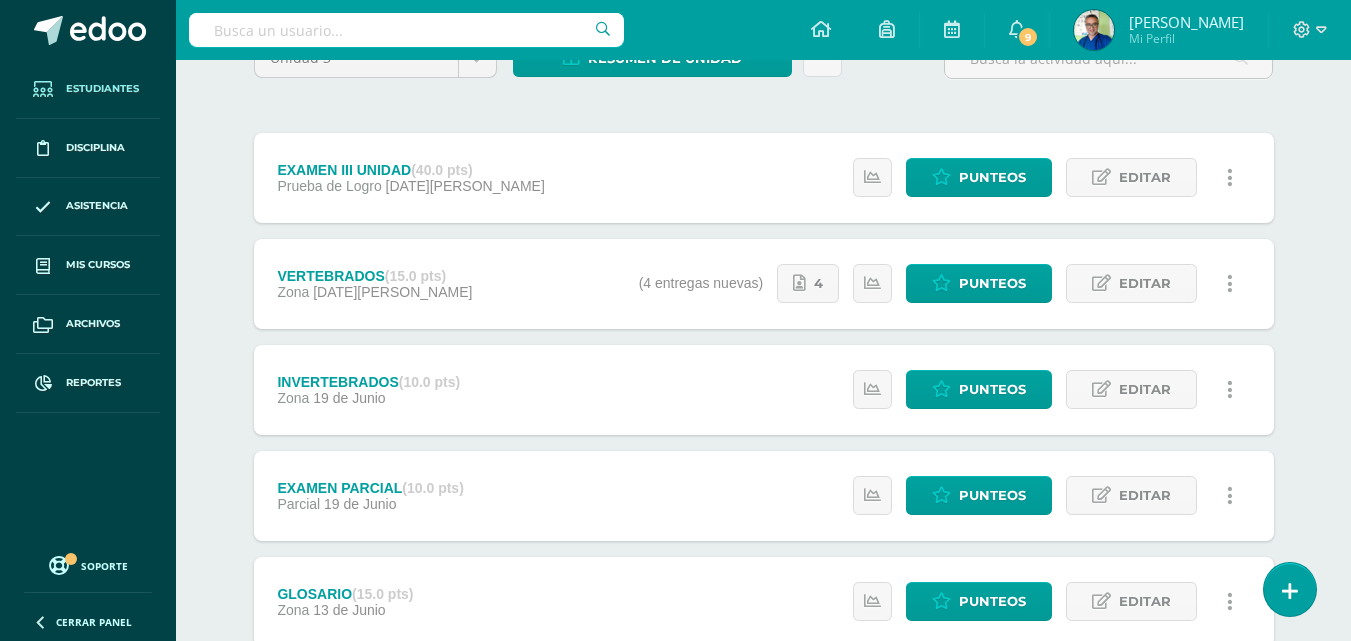 scroll, scrollTop: 0, scrollLeft: 0, axis: both 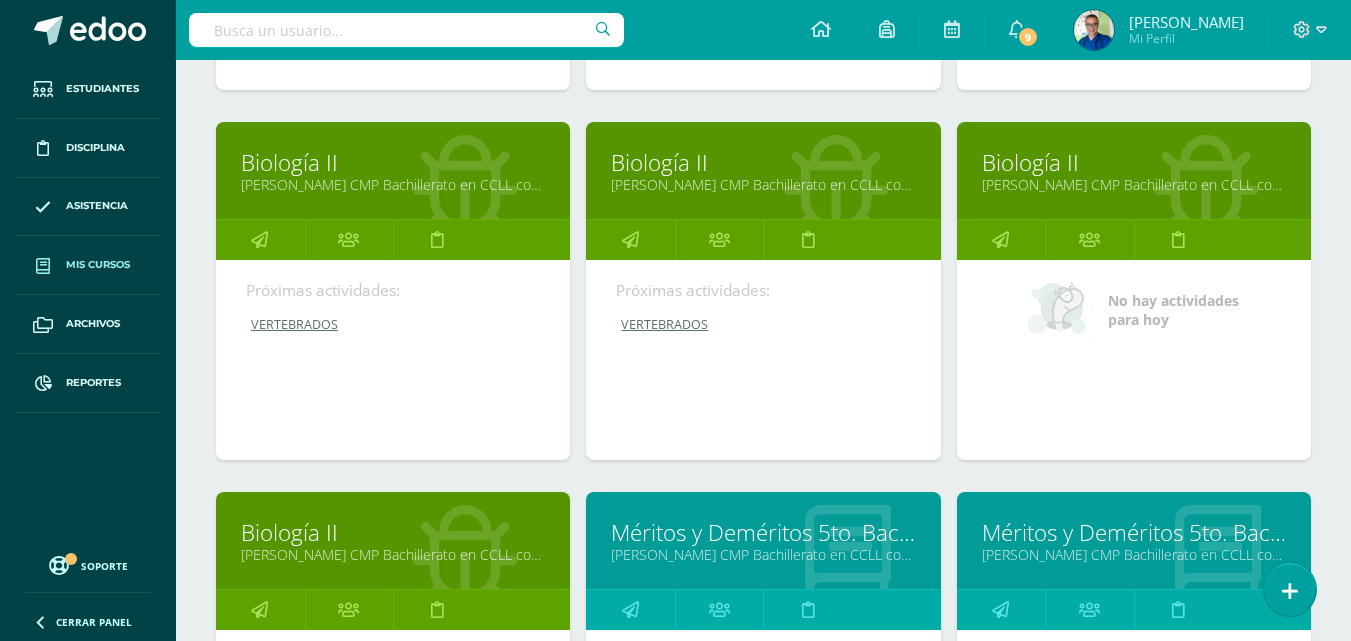 click on "Biología II" at bounding box center (763, 162) 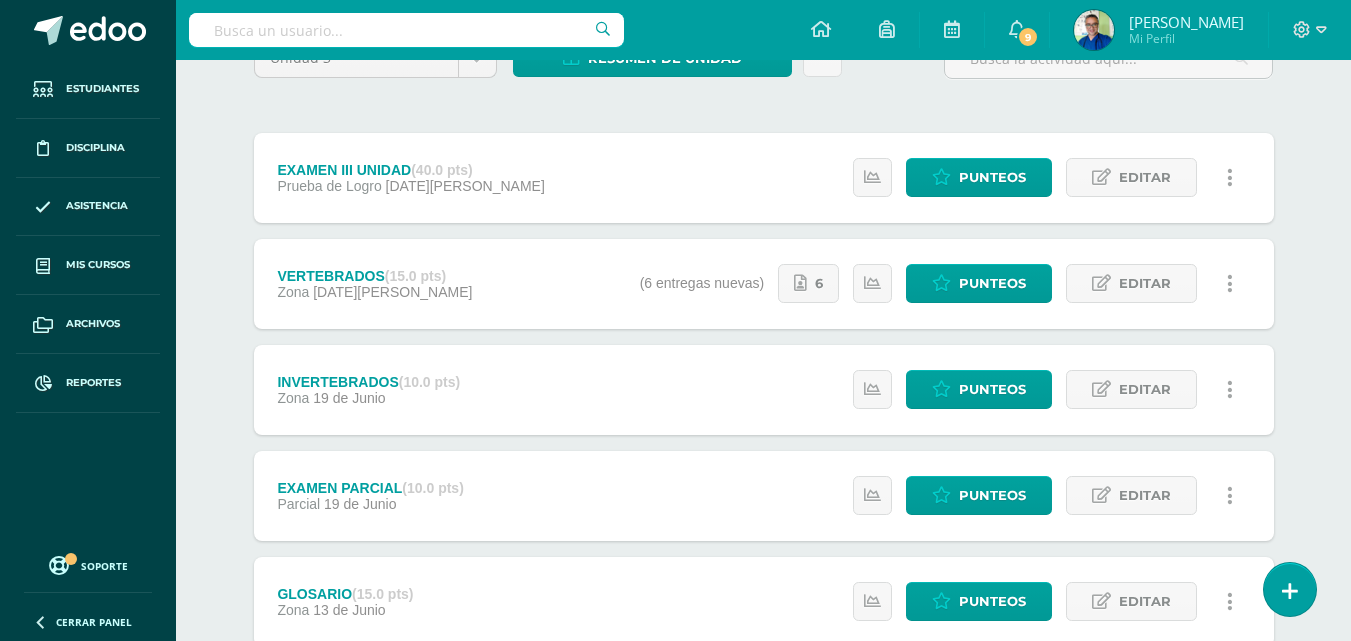 scroll, scrollTop: 0, scrollLeft: 0, axis: both 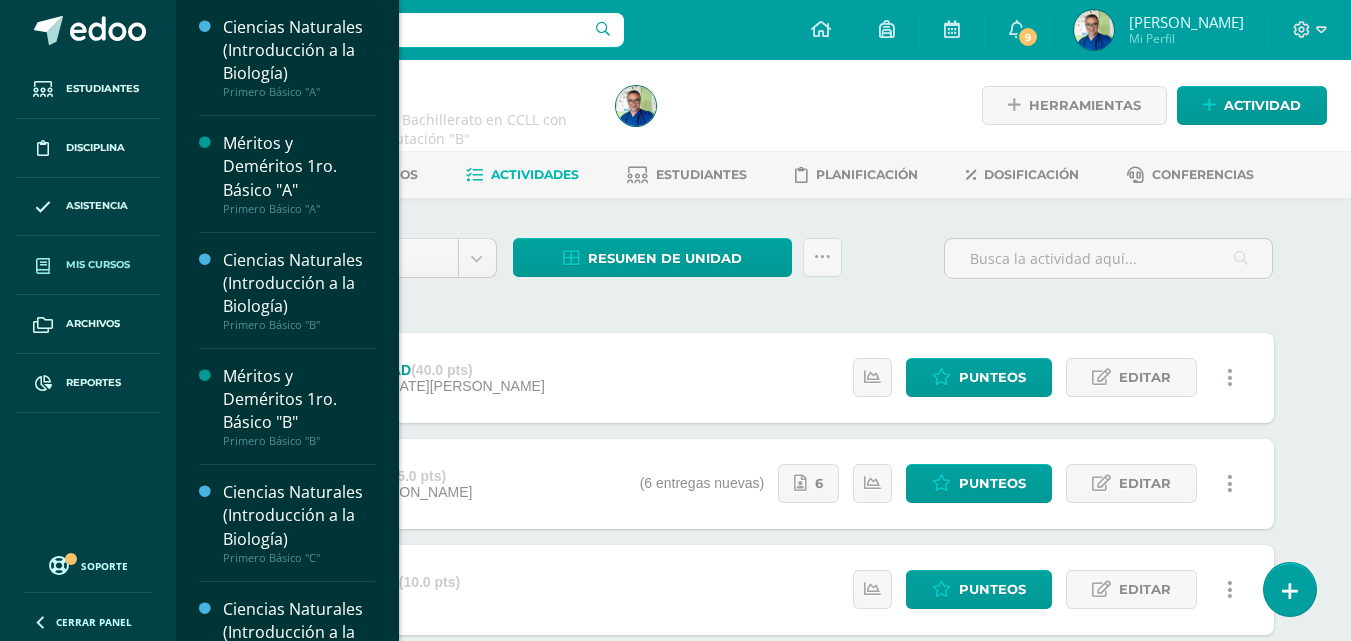 click on "Mis cursos" at bounding box center (98, 265) 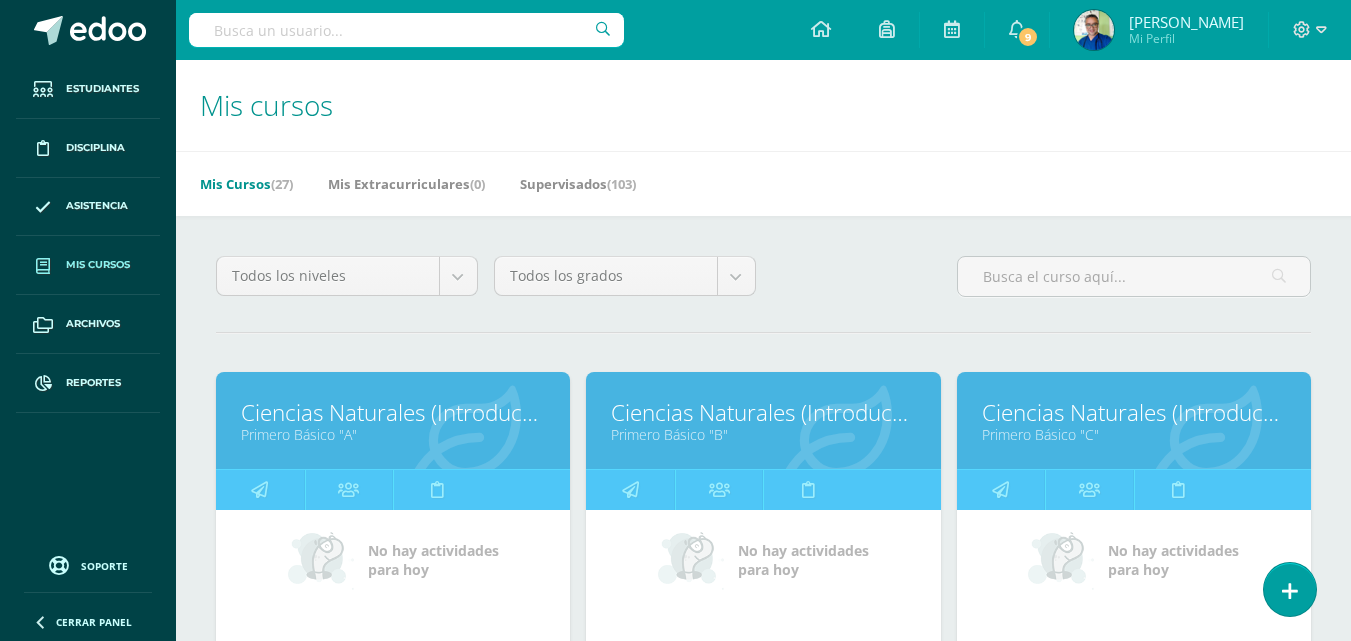 scroll, scrollTop: 100, scrollLeft: 0, axis: vertical 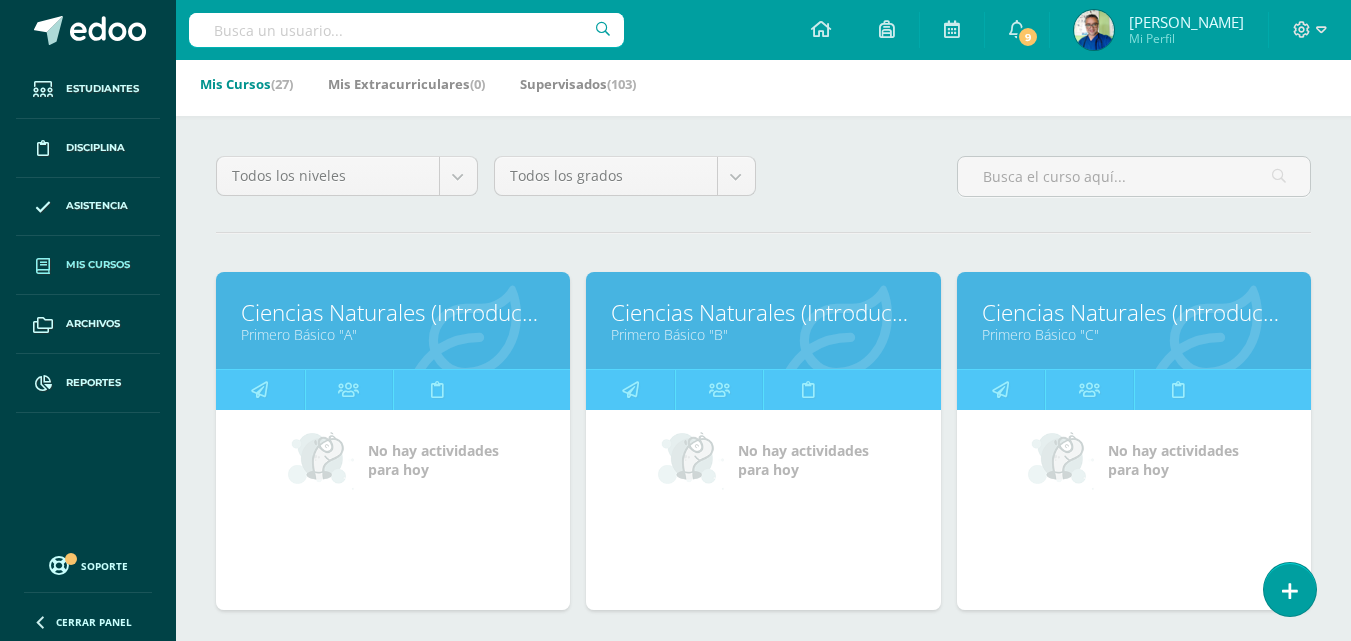 click on "Primero Básico "C"" at bounding box center [1134, 334] 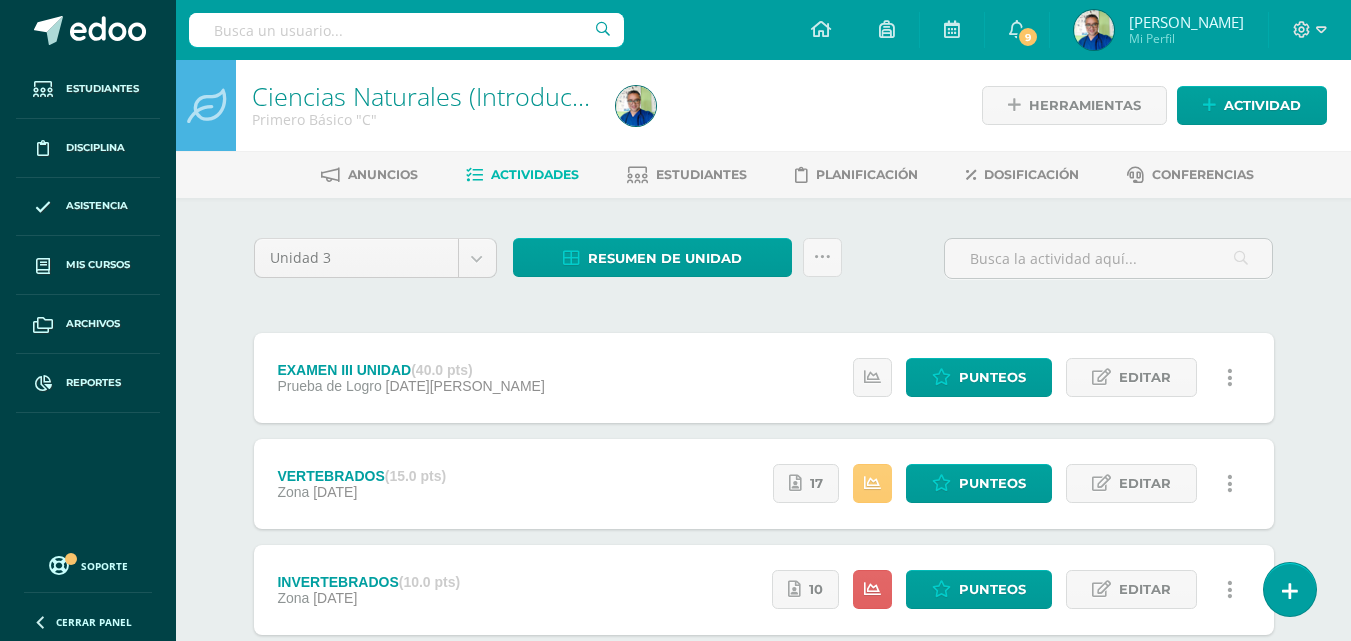scroll, scrollTop: 200, scrollLeft: 0, axis: vertical 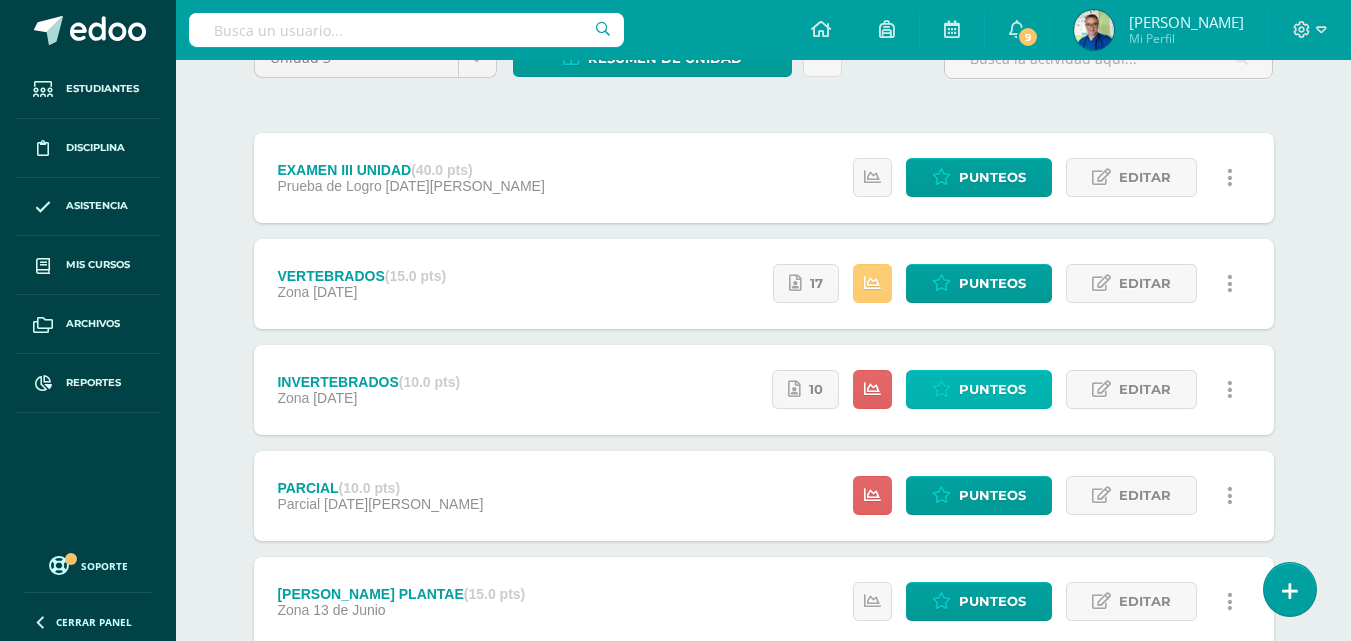 click on "Punteos" at bounding box center (992, 389) 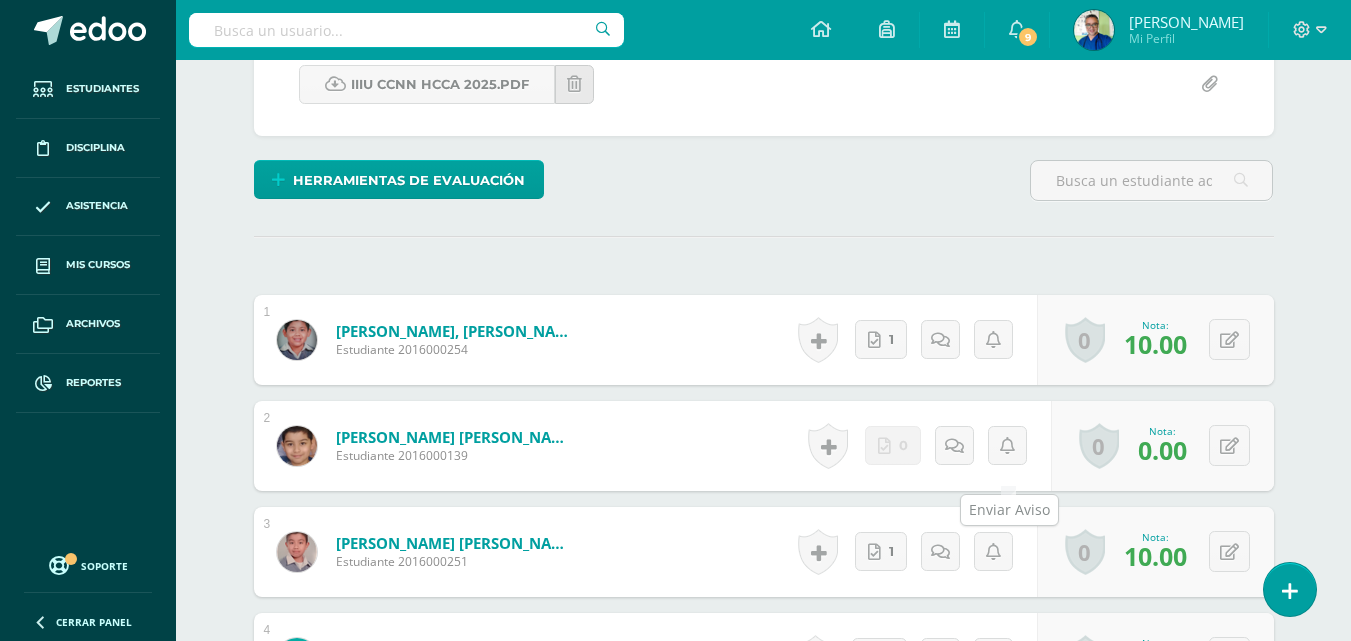 scroll, scrollTop: 0, scrollLeft: 0, axis: both 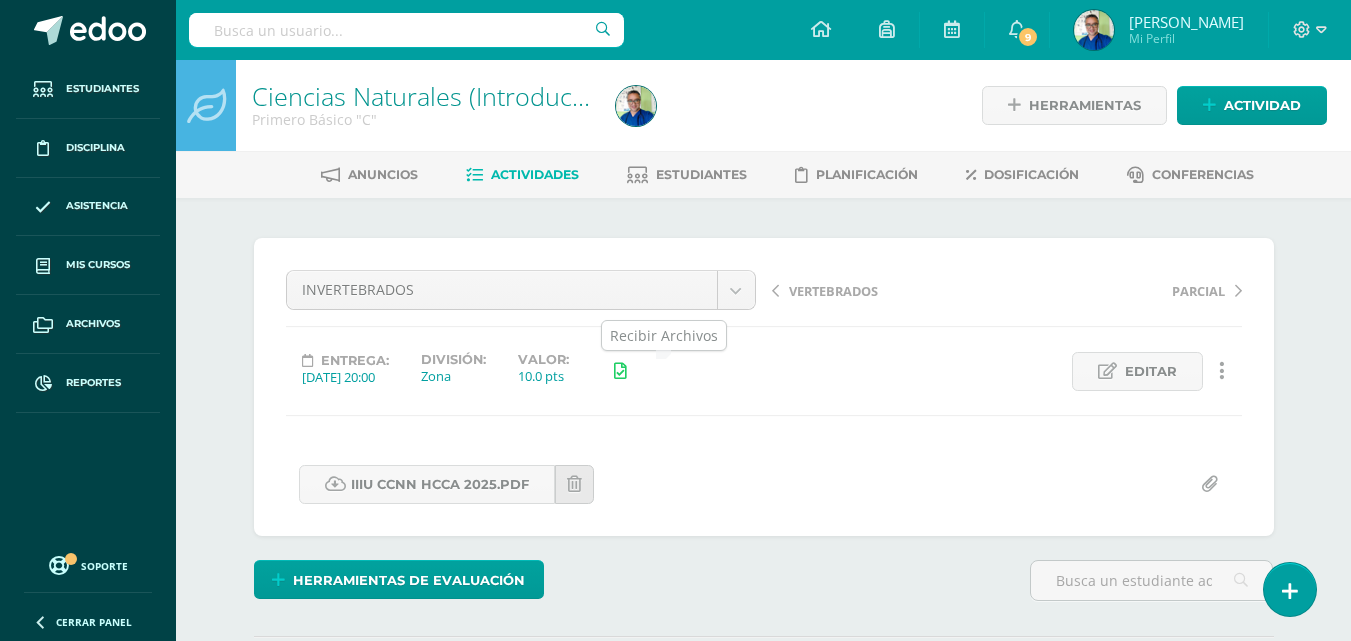 click at bounding box center [620, 371] 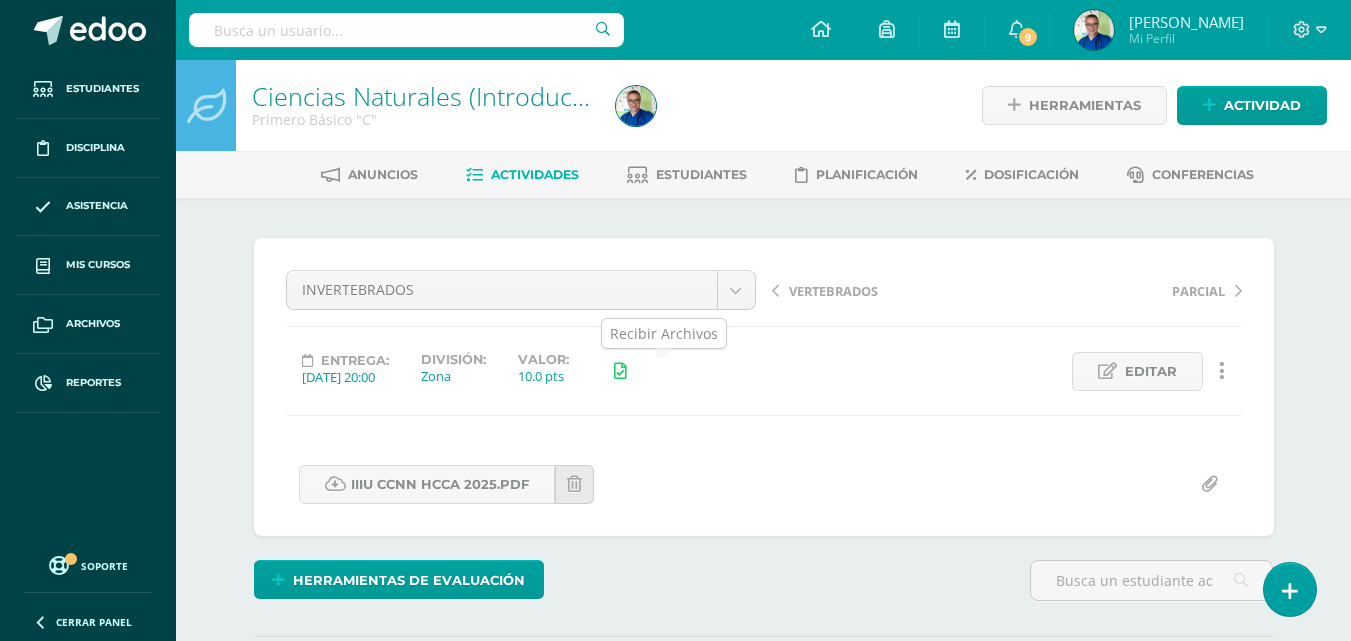 click at bounding box center [620, 371] 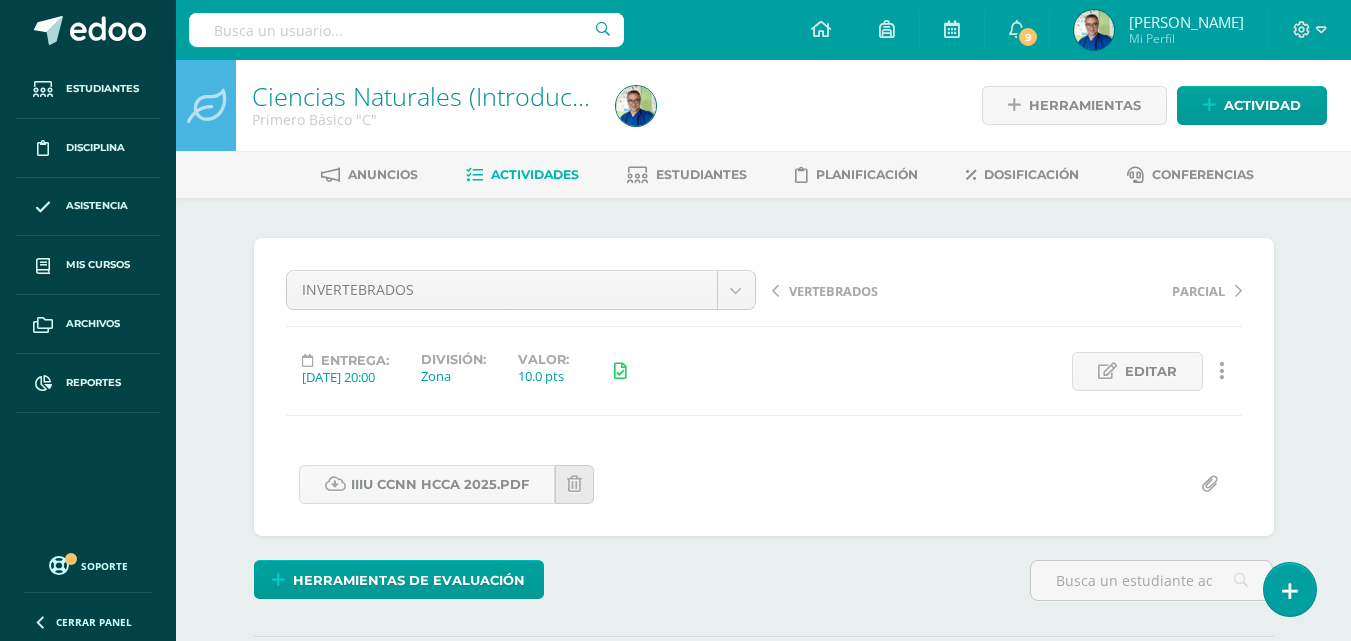 click on "Actividades" at bounding box center [535, 174] 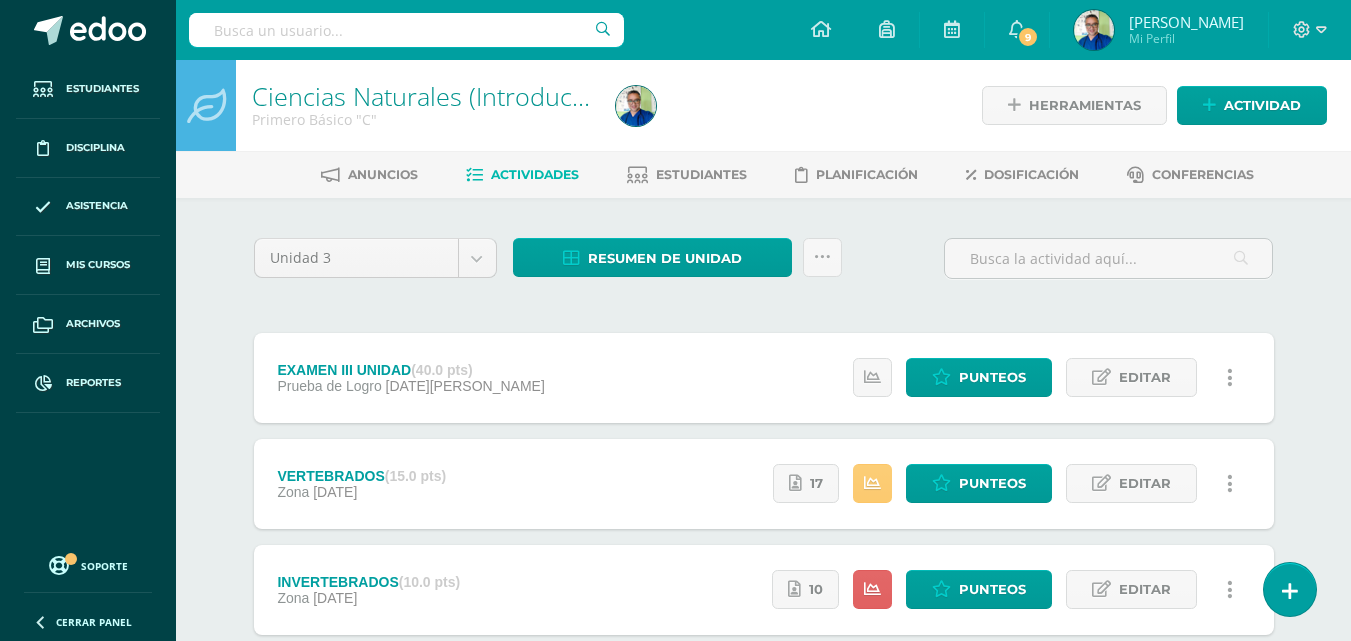 scroll, scrollTop: 200, scrollLeft: 0, axis: vertical 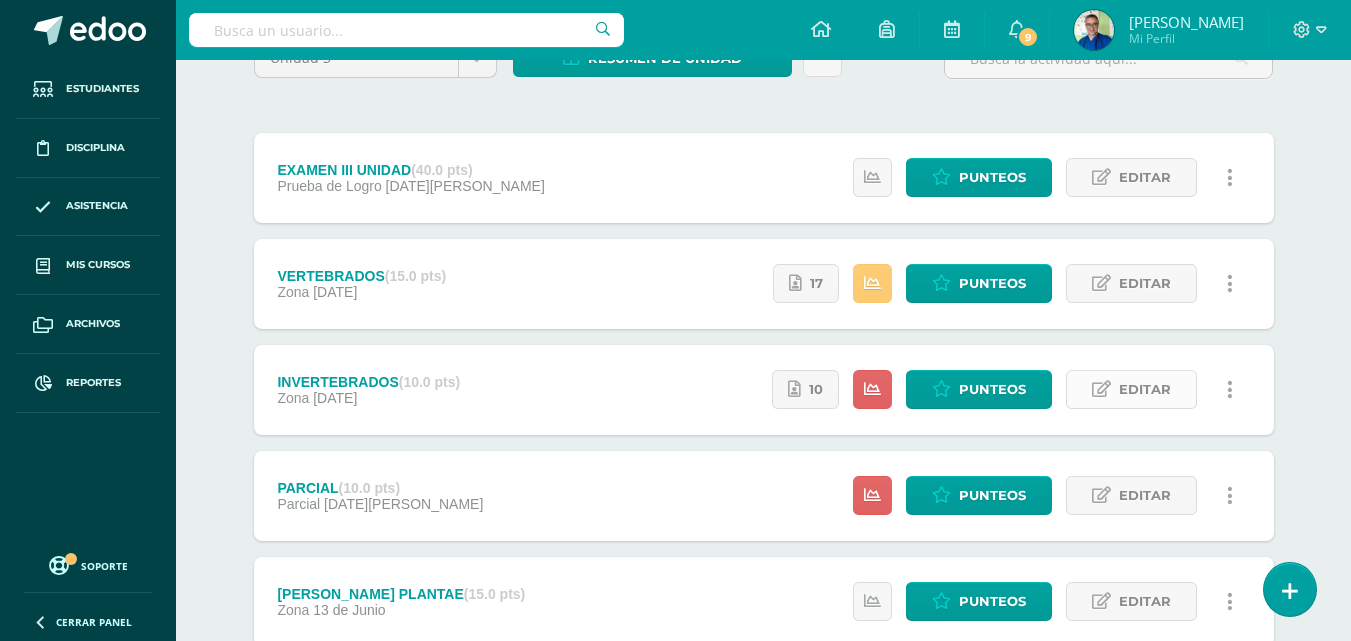 click on "Editar" at bounding box center (1145, 389) 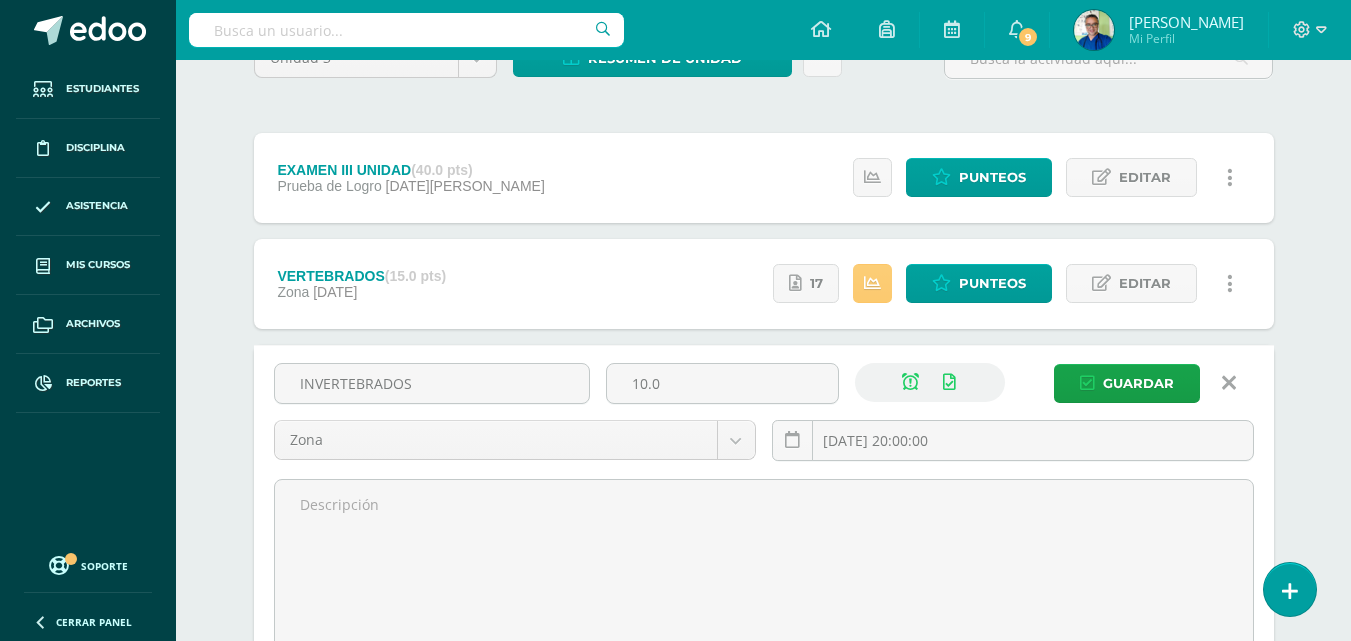 click at bounding box center (910, 382) 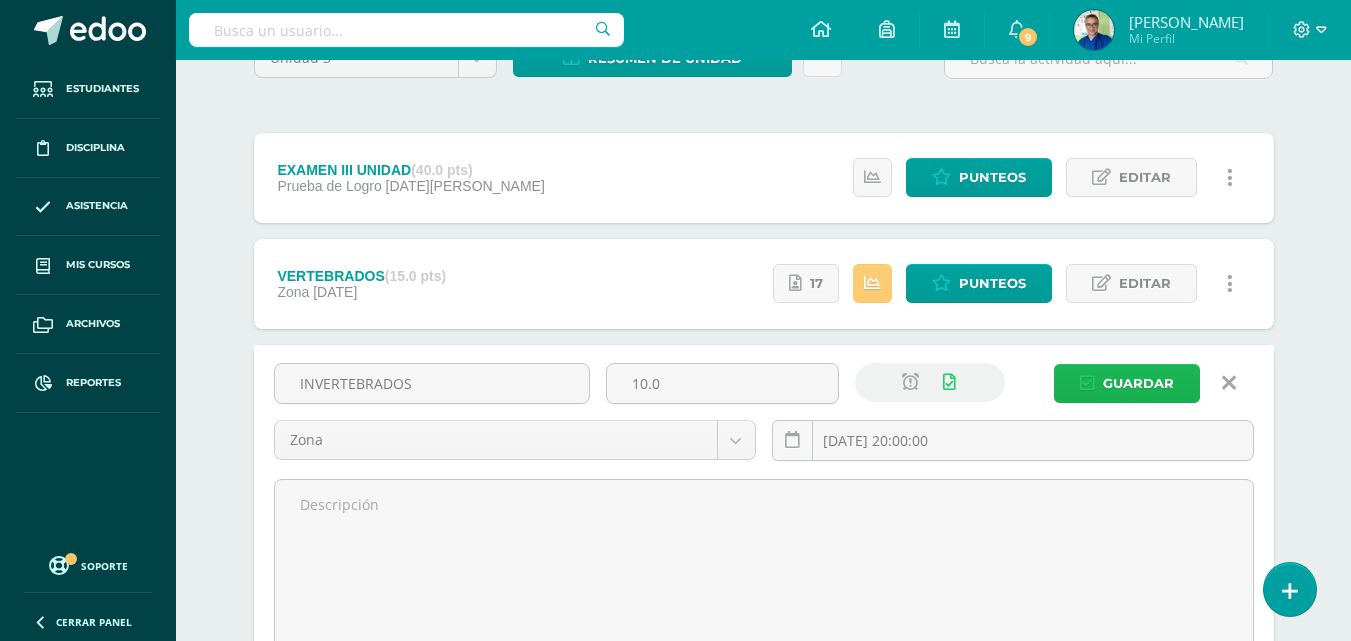 click on "Guardar" at bounding box center (1138, 383) 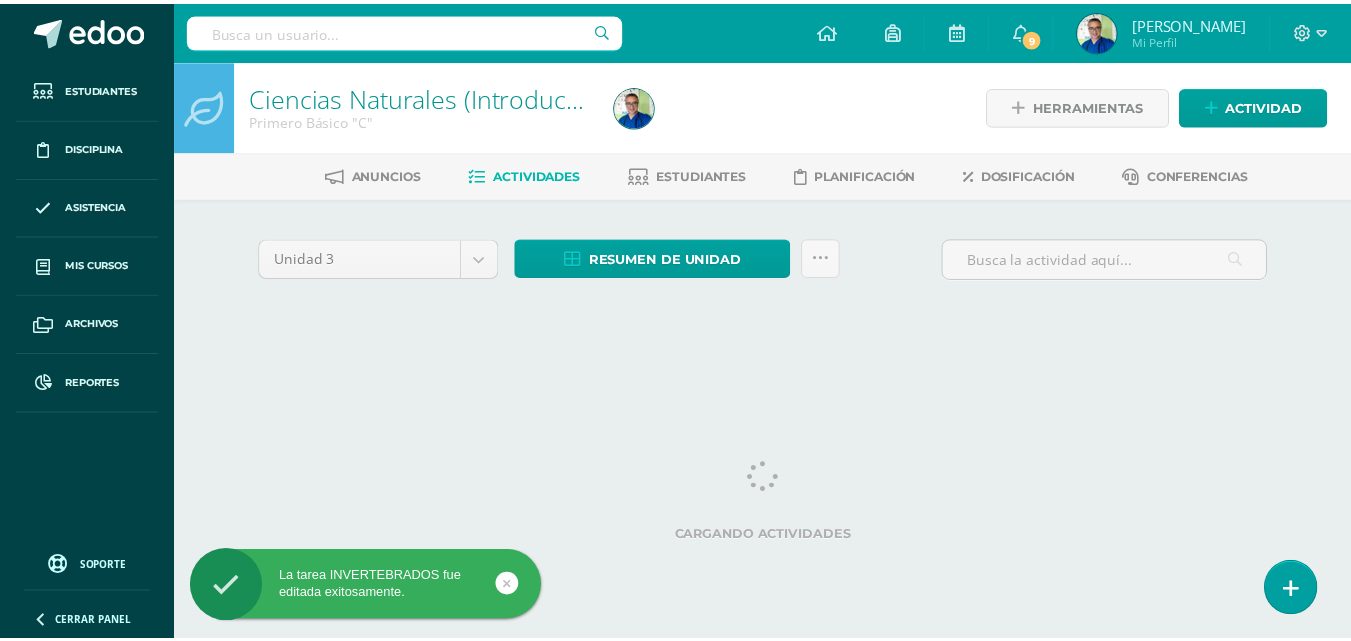 scroll, scrollTop: 0, scrollLeft: 0, axis: both 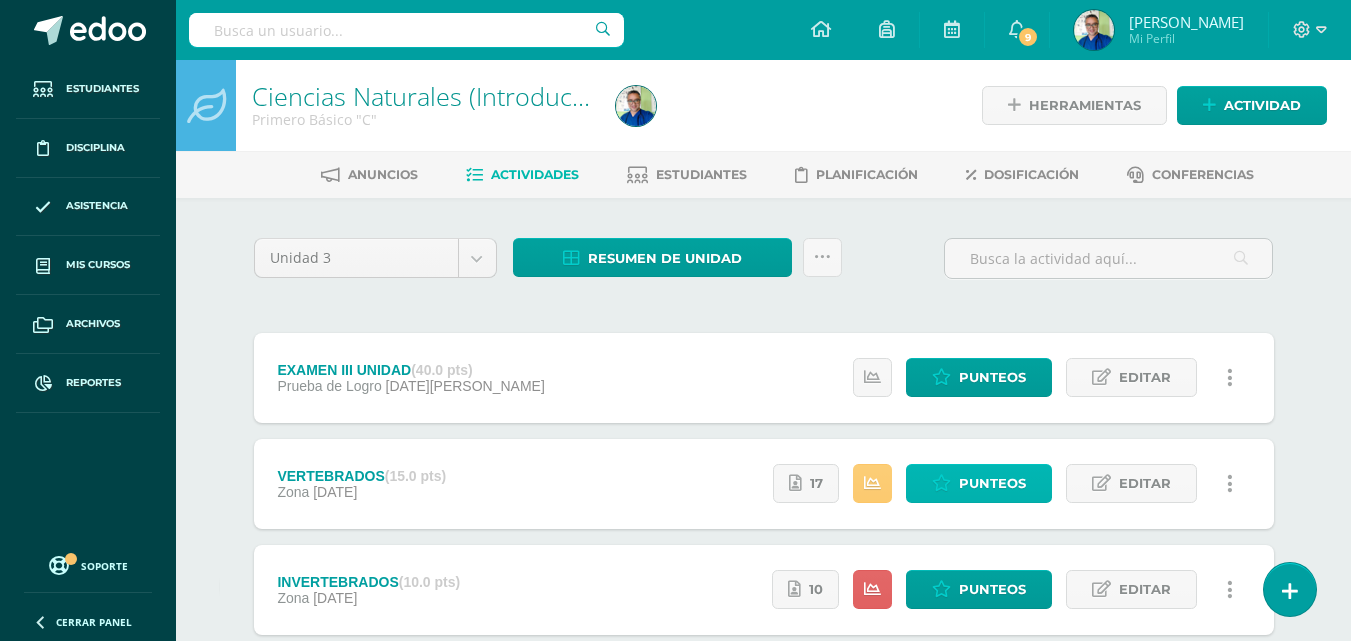 click on "Punteos" at bounding box center [992, 483] 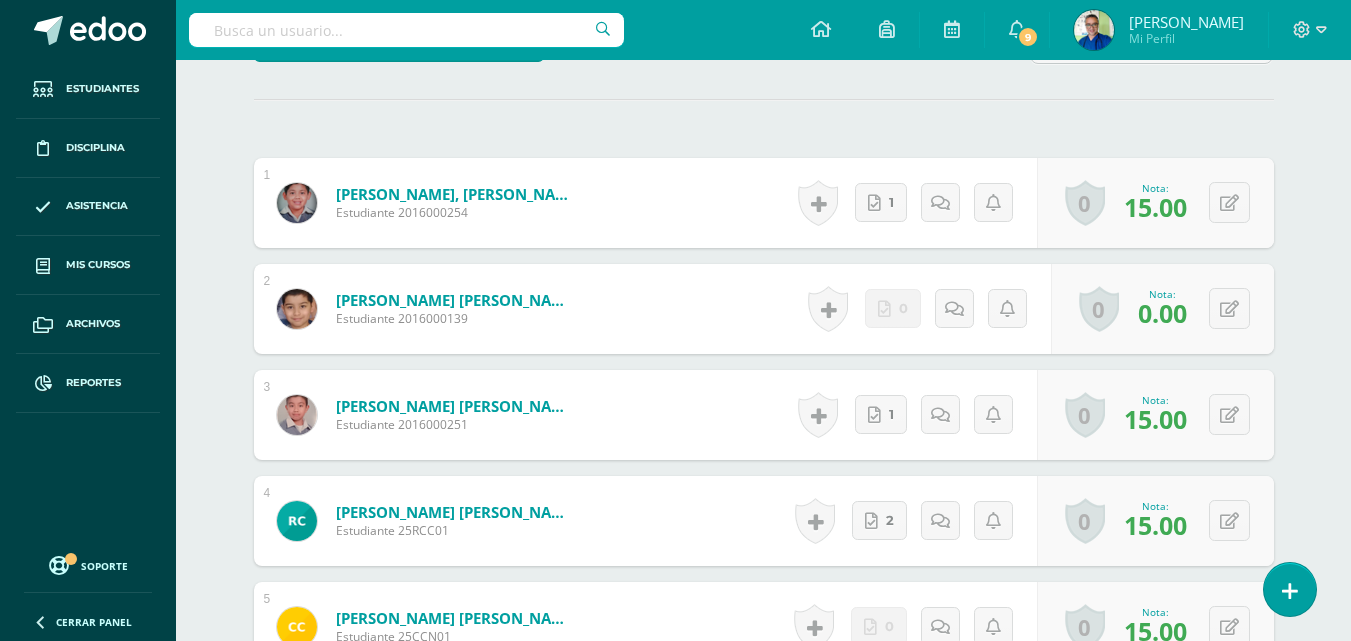 scroll, scrollTop: 137, scrollLeft: 0, axis: vertical 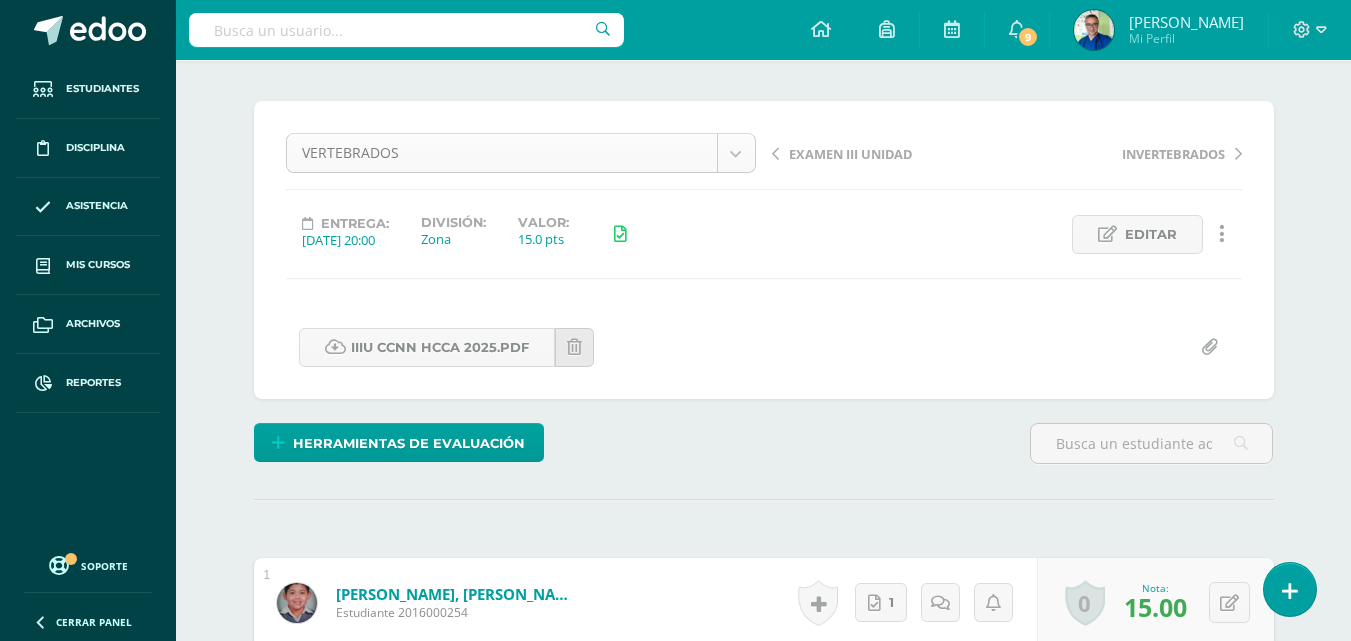 click on "Estudiantes Disciplina Asistencia Mis cursos Archivos Reportes Soporte
Centro de ayuda
Últimas actualizaciones
10+ Cerrar panel
Ciencias Naturales (Introducción a la Biología)
Primero
Básico
"A"
Actividades Estudiantes Planificación Dosificación
Méritos y Deméritos 1ro. Básico "A"
Primero
Básico
"A"
Actividades Estudiantes Planificación Dosificación
Ciencias Naturales (Introducción a la Biología)
Primero
Básico
"B"
Actividades Estudiantes Planificación Dosificación Actividades Estudiantes 9" at bounding box center [675, 2172] 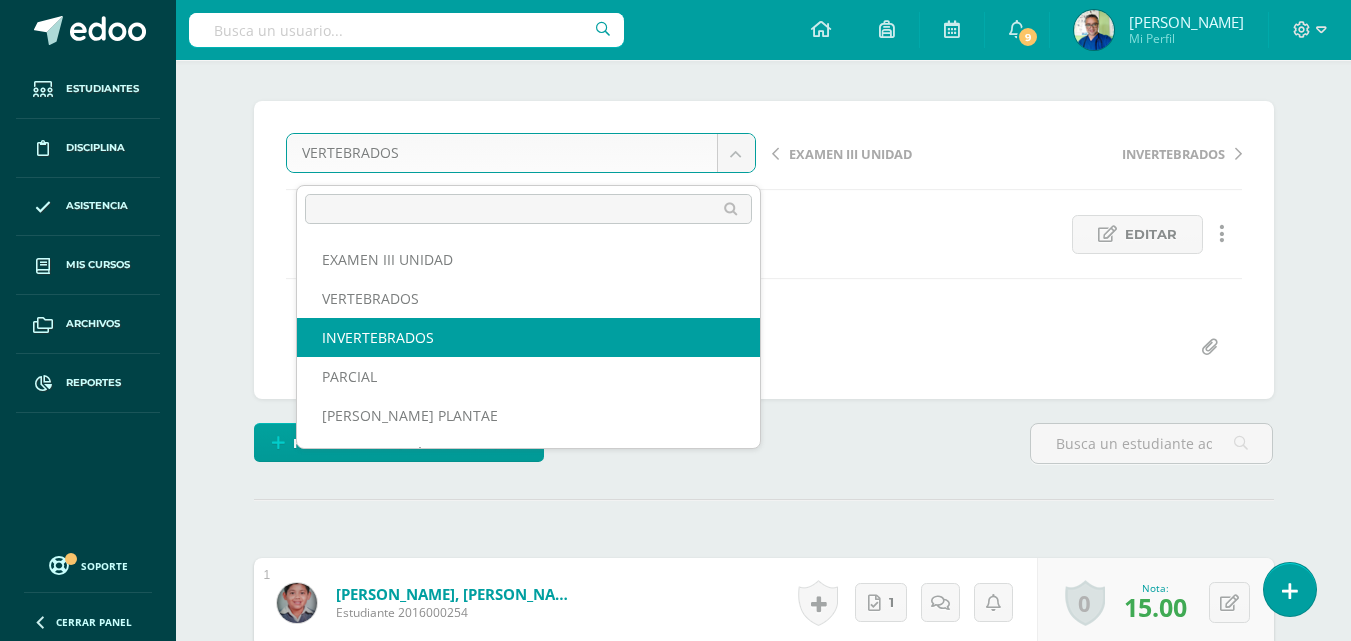 select on "/dashboard/teacher/grade-activity/174416/" 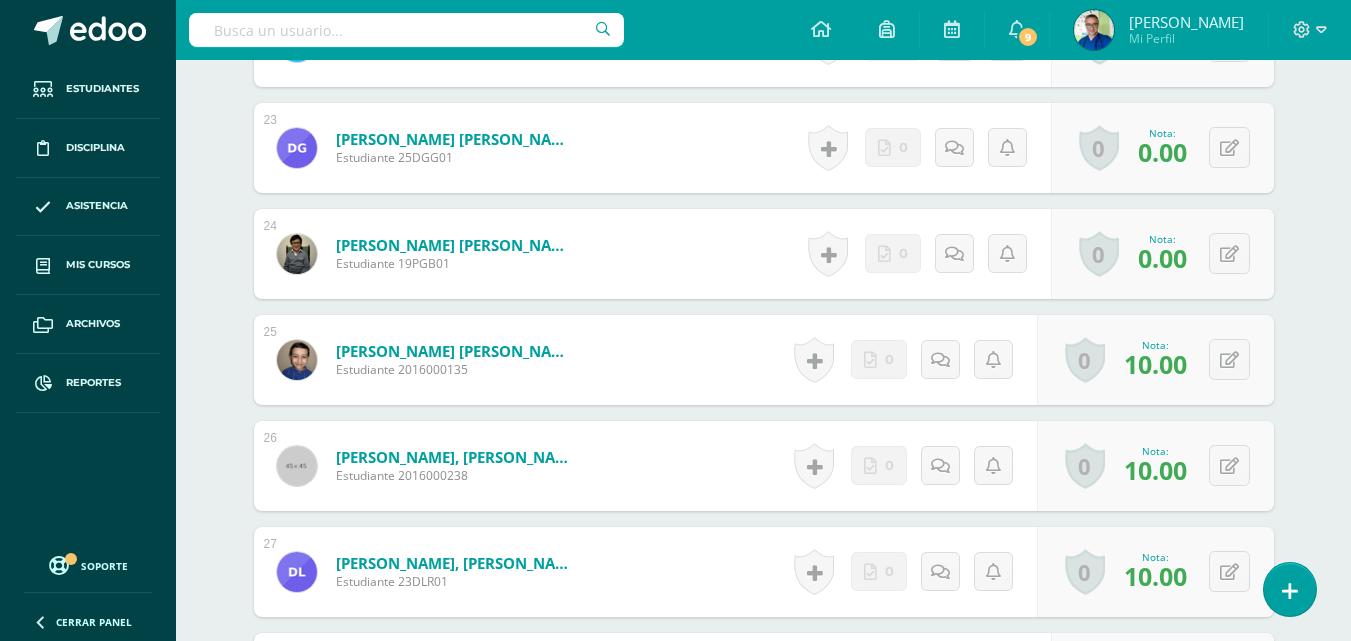scroll, scrollTop: 3424, scrollLeft: 0, axis: vertical 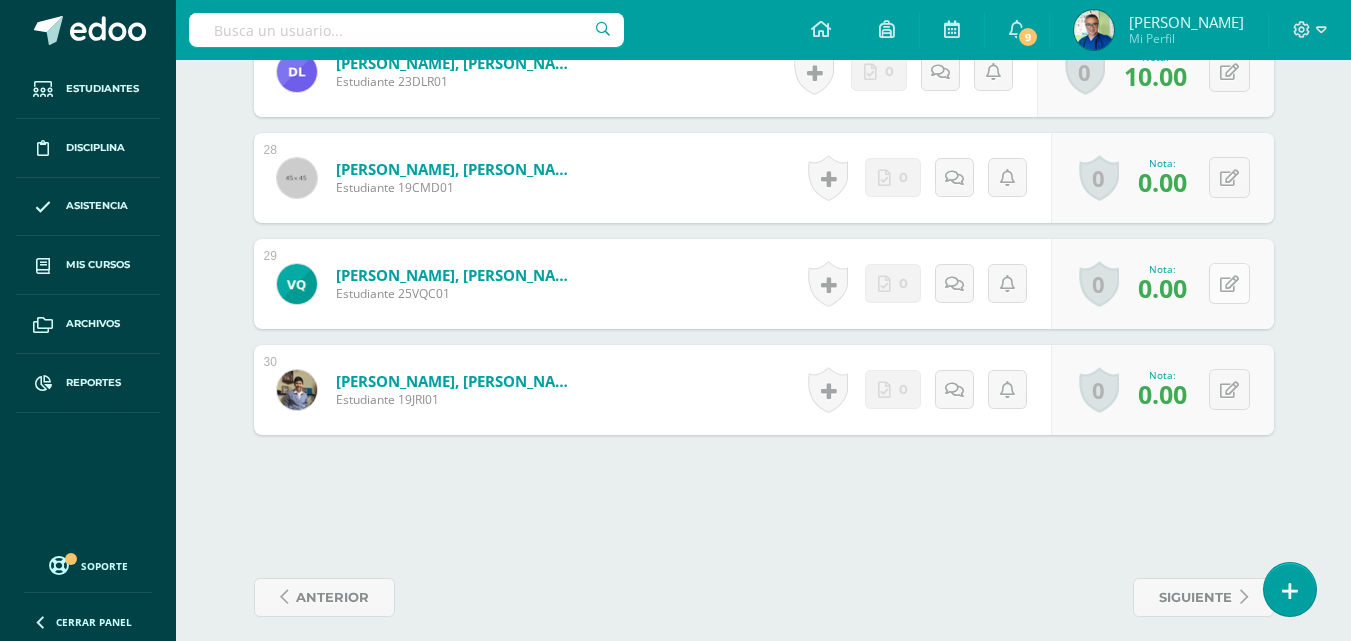 click at bounding box center [1229, 284] 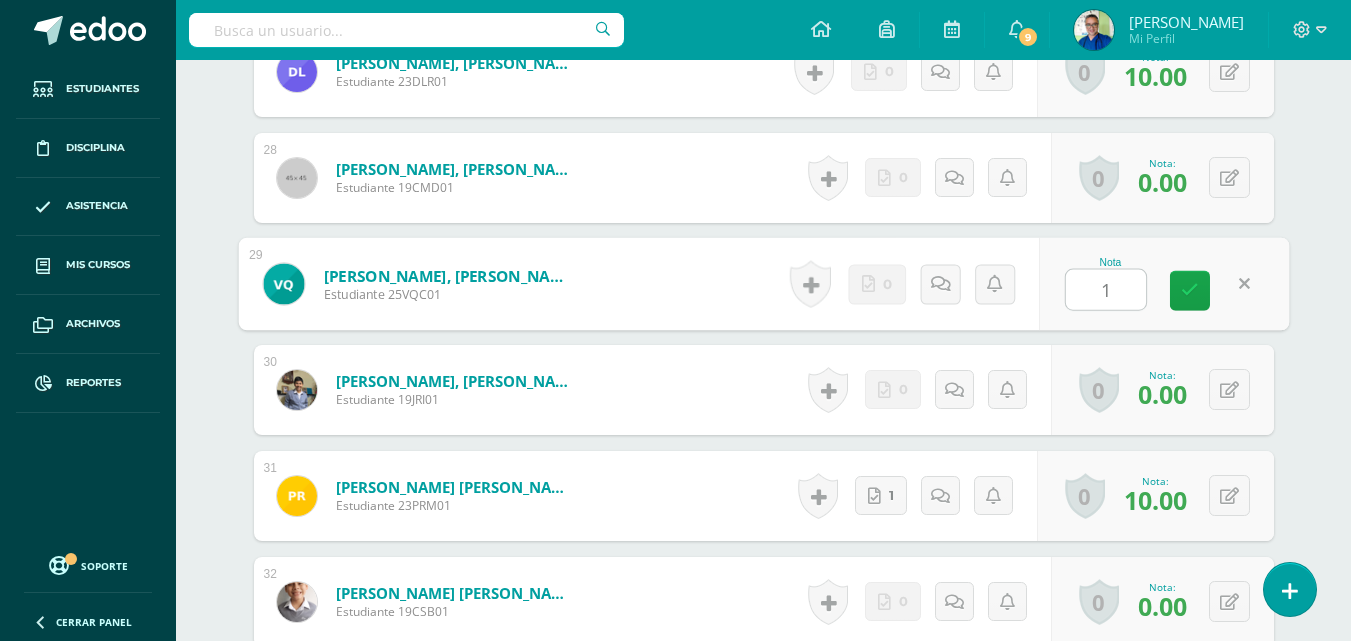 type on "10" 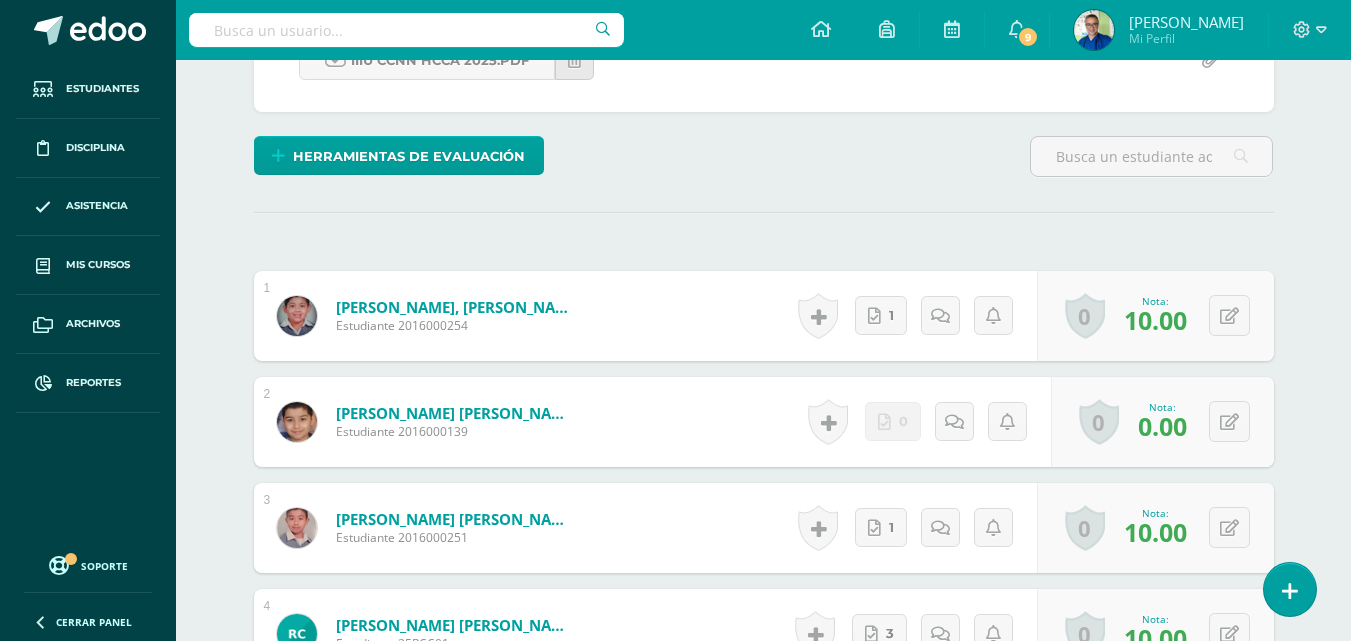 scroll, scrollTop: 0, scrollLeft: 0, axis: both 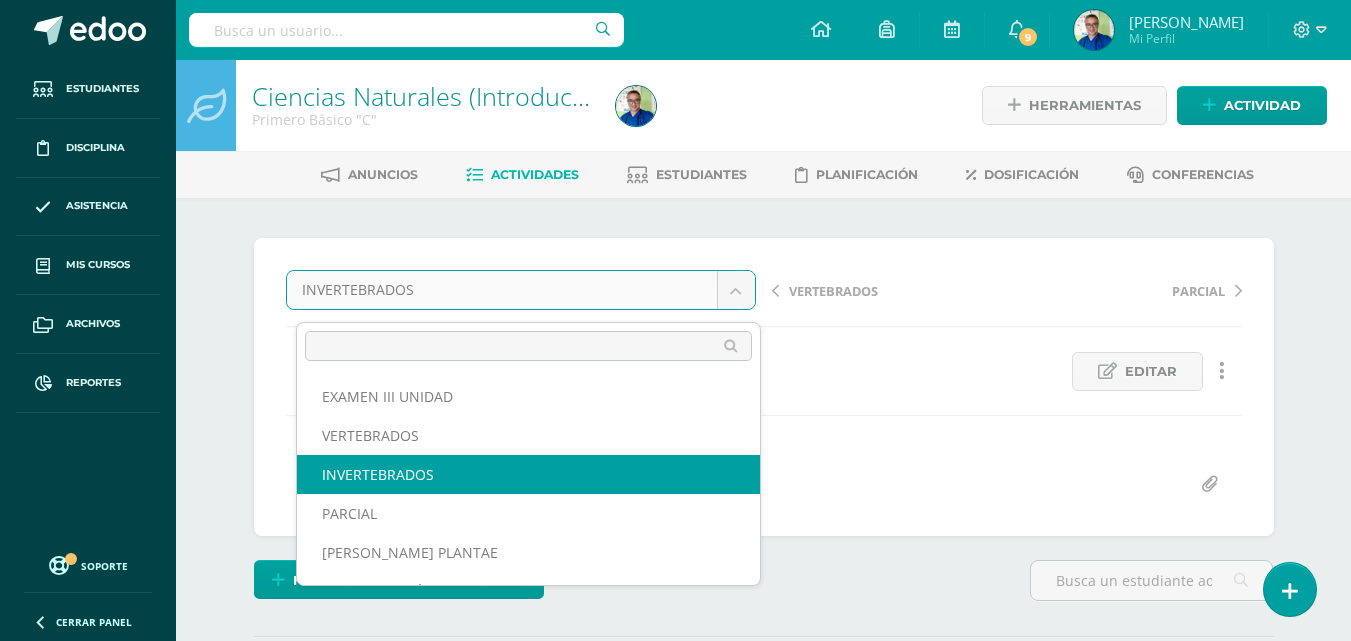 drag, startPoint x: 744, startPoint y: 302, endPoint x: 749, endPoint y: 279, distance: 23.537205 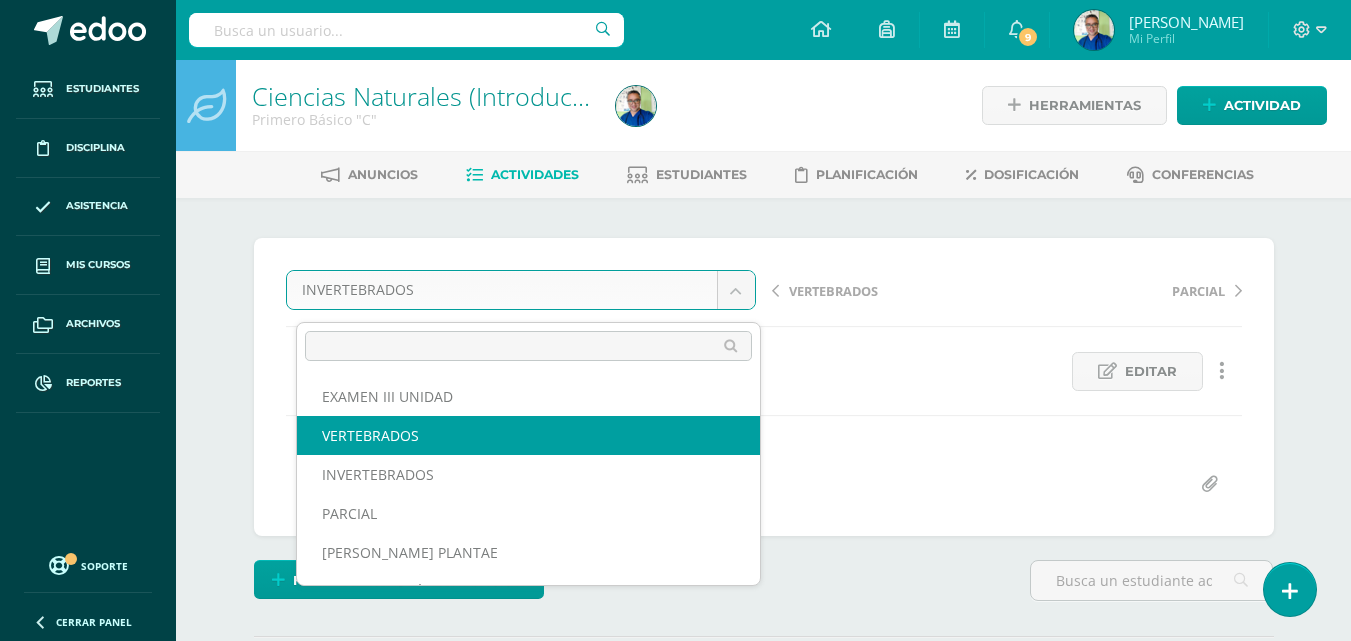 select on "/dashboard/teacher/grade-activity/174420/" 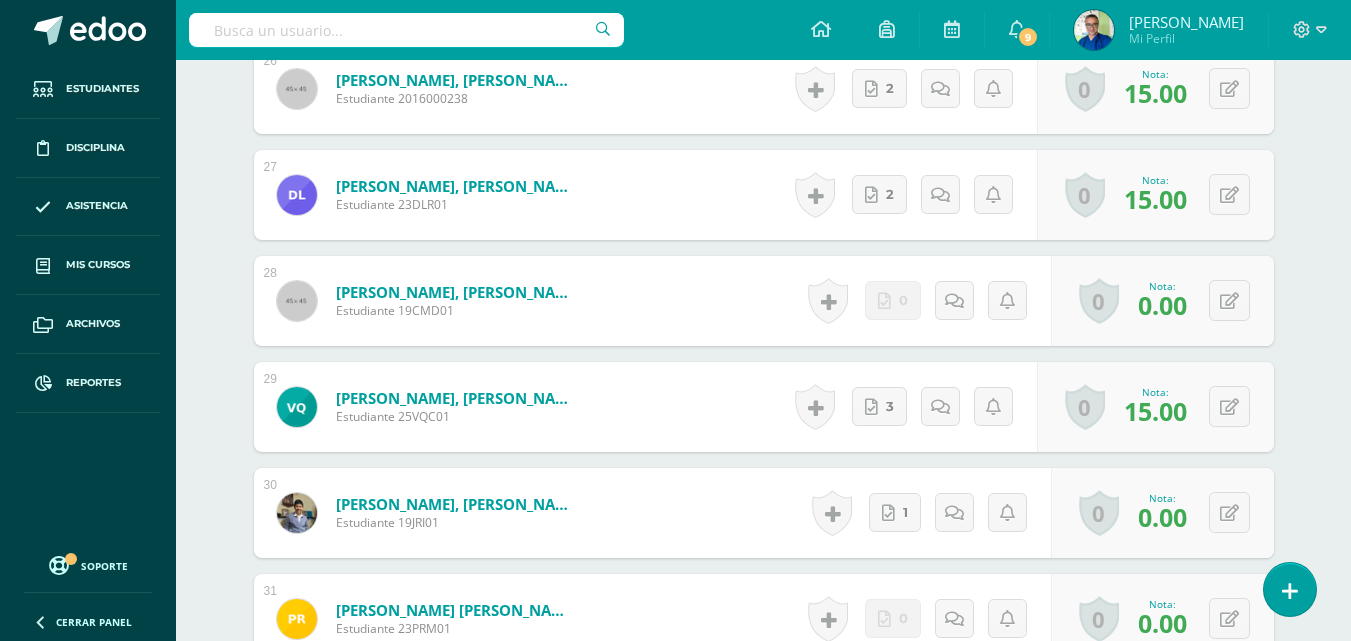 scroll, scrollTop: 3501, scrollLeft: 0, axis: vertical 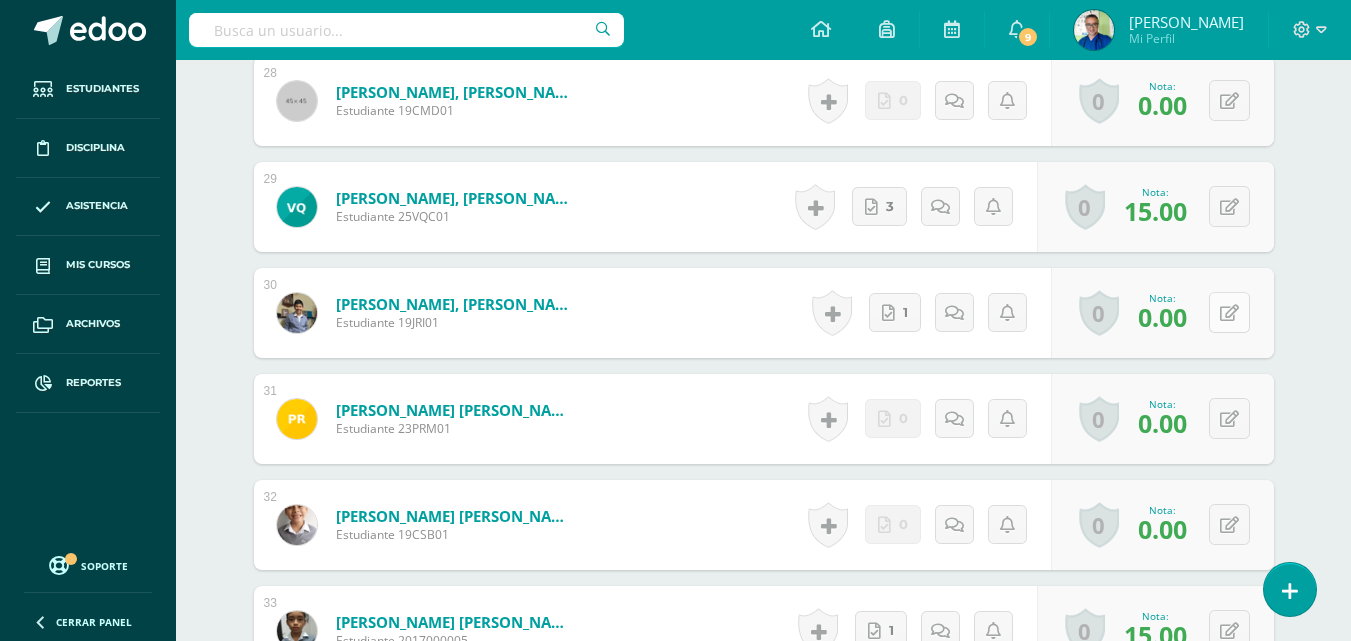 click at bounding box center [1229, 312] 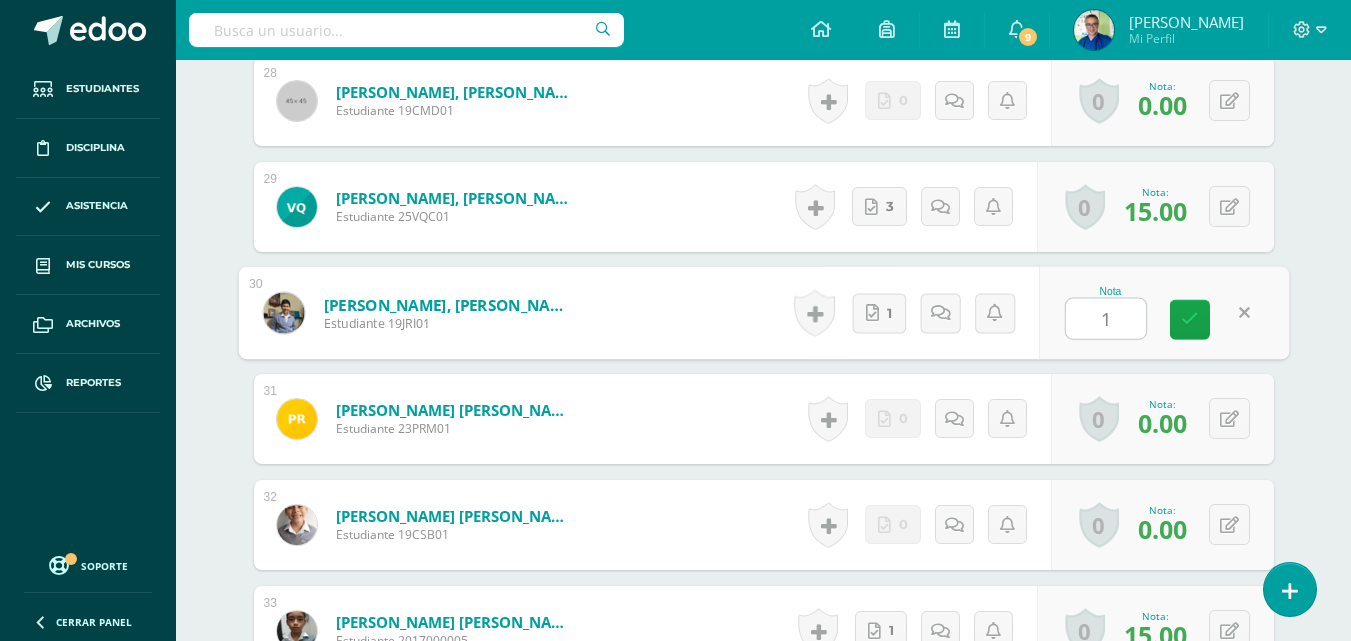 type on "15" 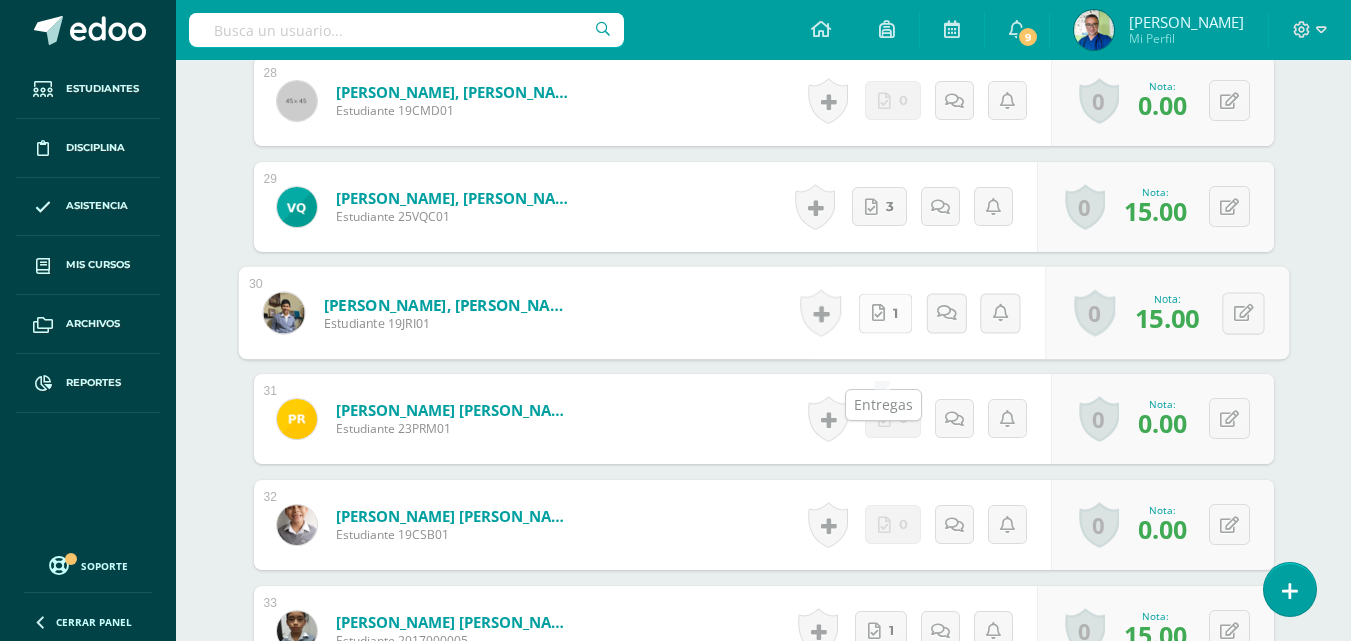 click on "1" at bounding box center [885, 313] 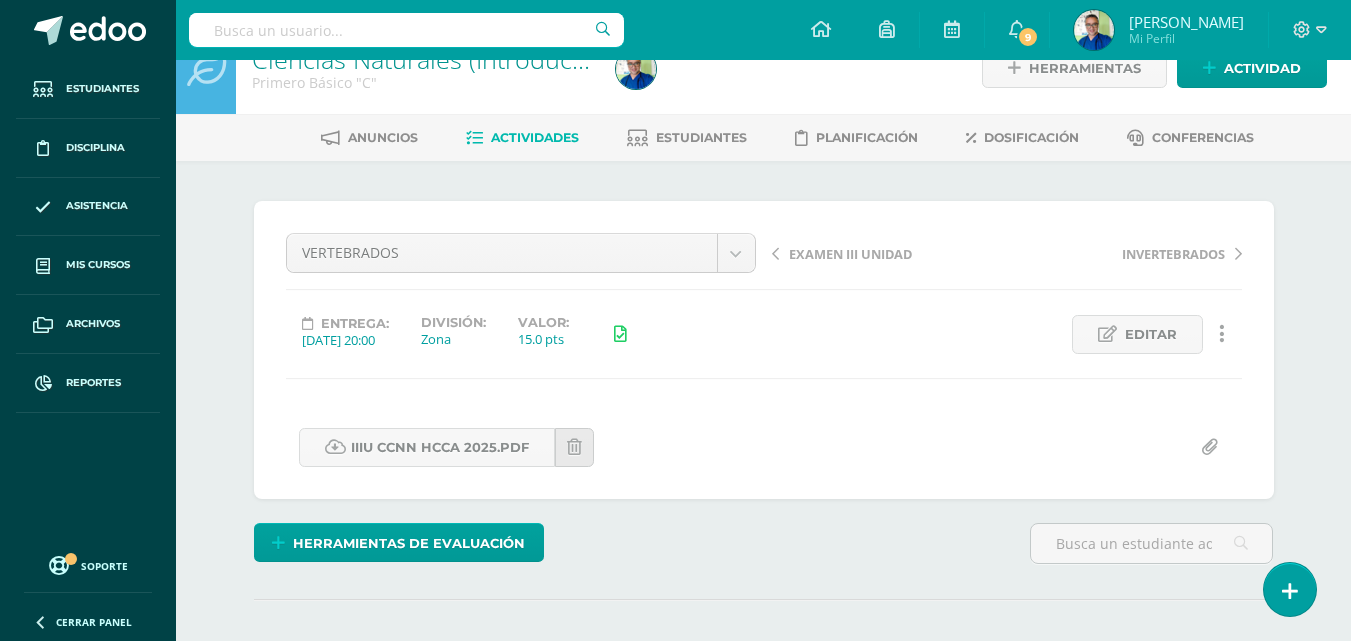 scroll, scrollTop: 0, scrollLeft: 0, axis: both 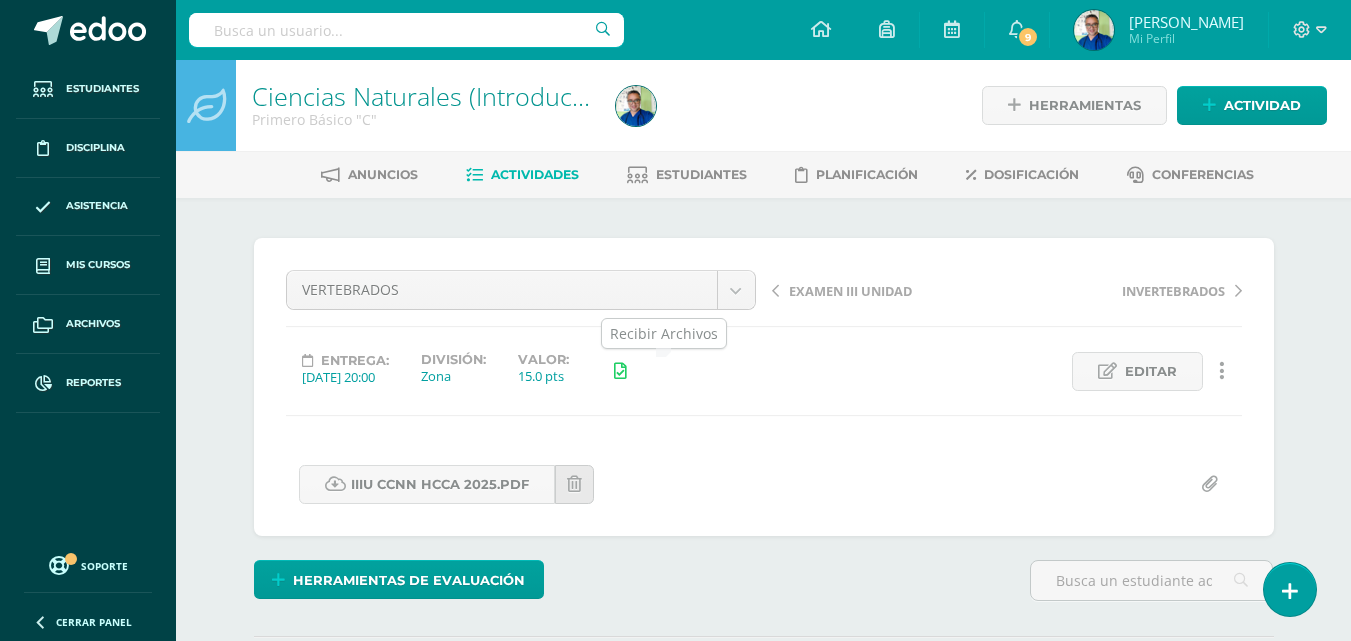 click at bounding box center [620, 371] 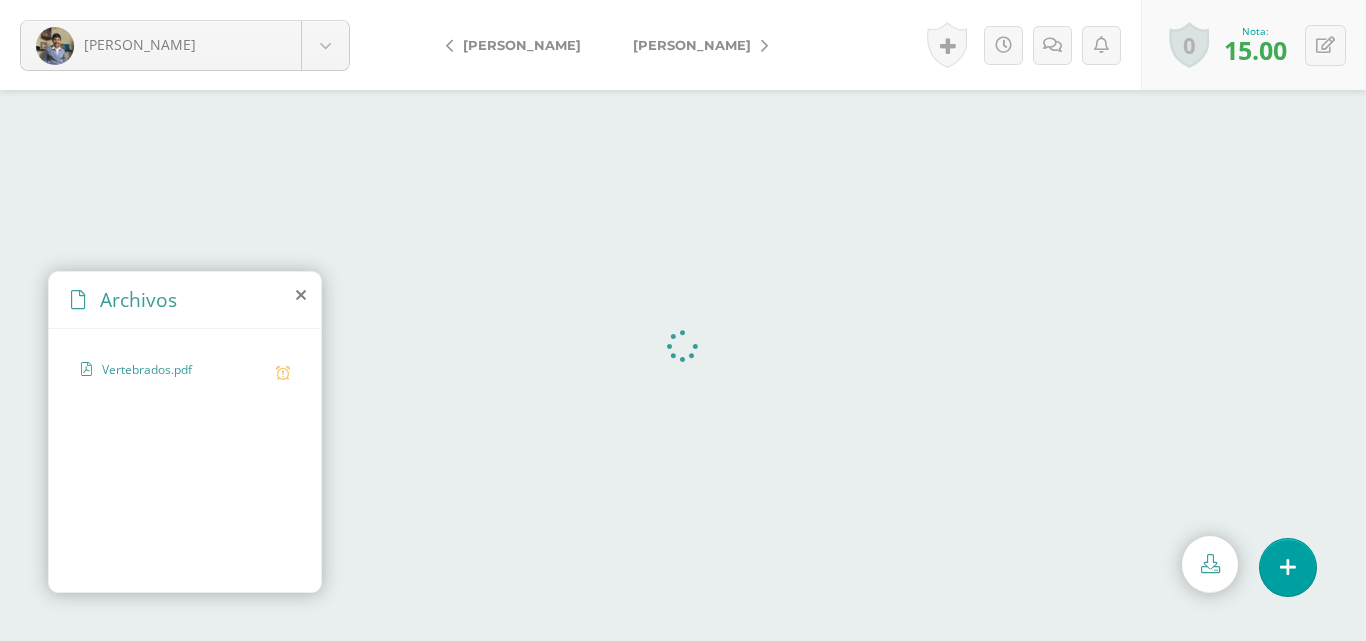 scroll, scrollTop: 0, scrollLeft: 0, axis: both 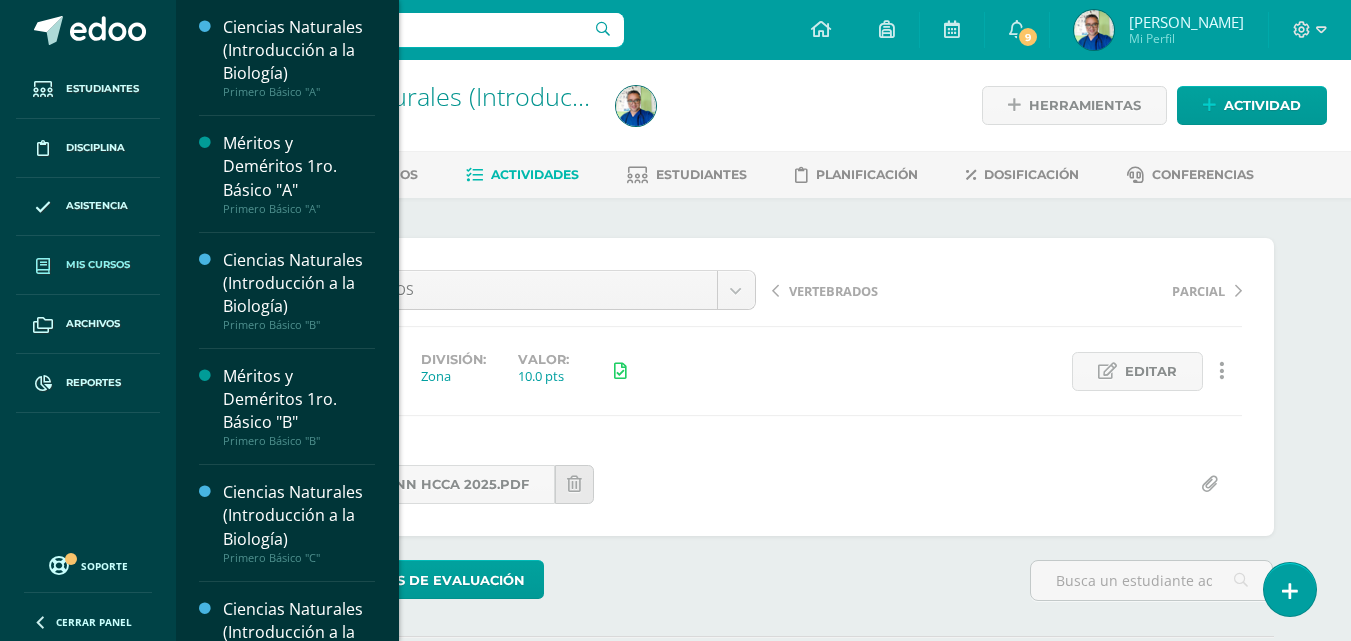 click on "Mis cursos" at bounding box center [98, 265] 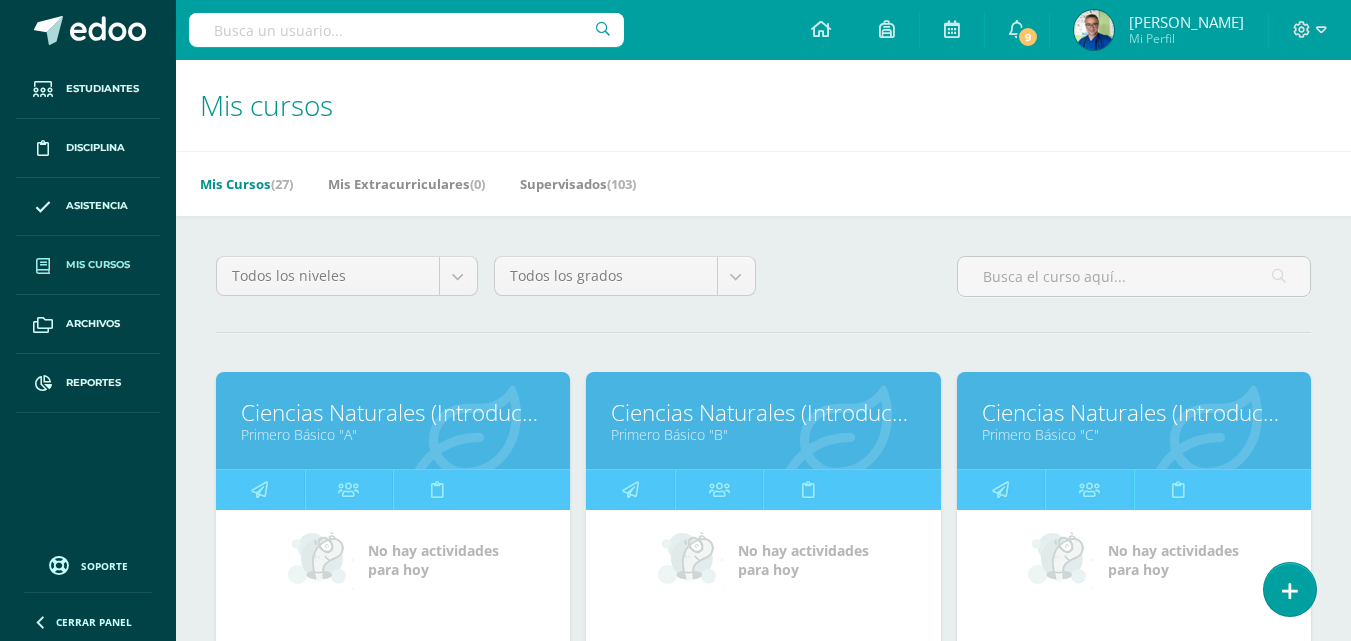 scroll, scrollTop: 100, scrollLeft: 0, axis: vertical 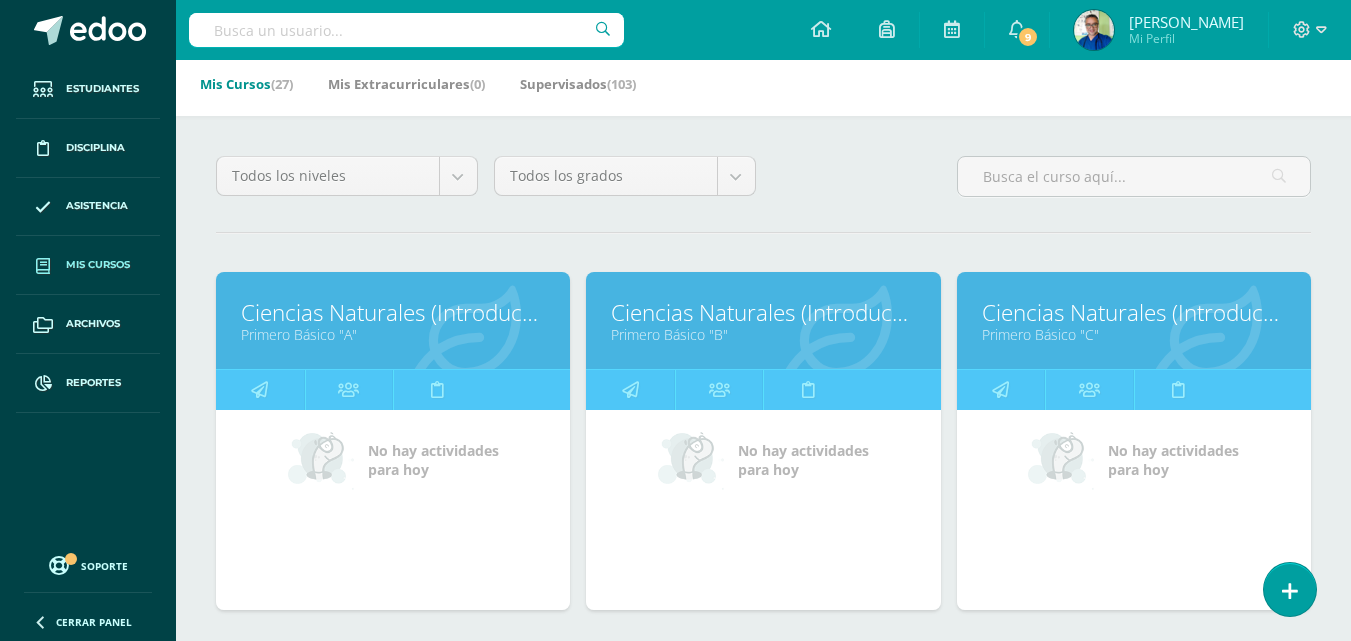 click on "Primero Básico "C"" at bounding box center [1134, 334] 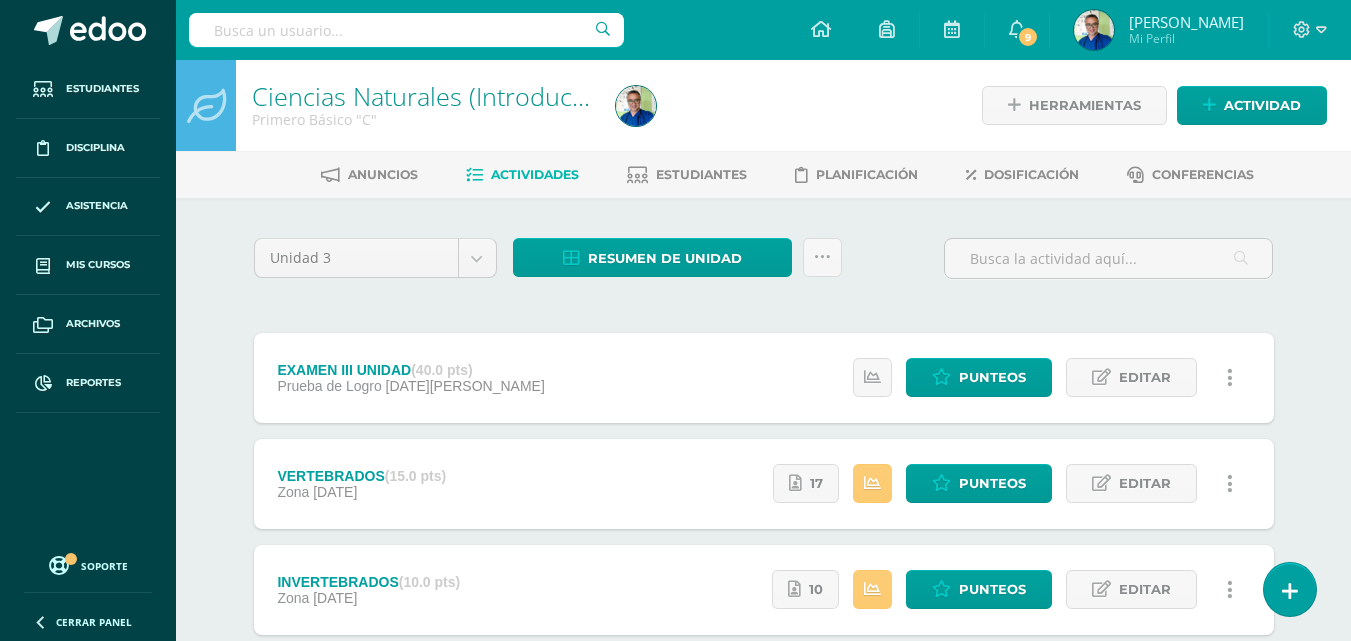 scroll, scrollTop: 200, scrollLeft: 0, axis: vertical 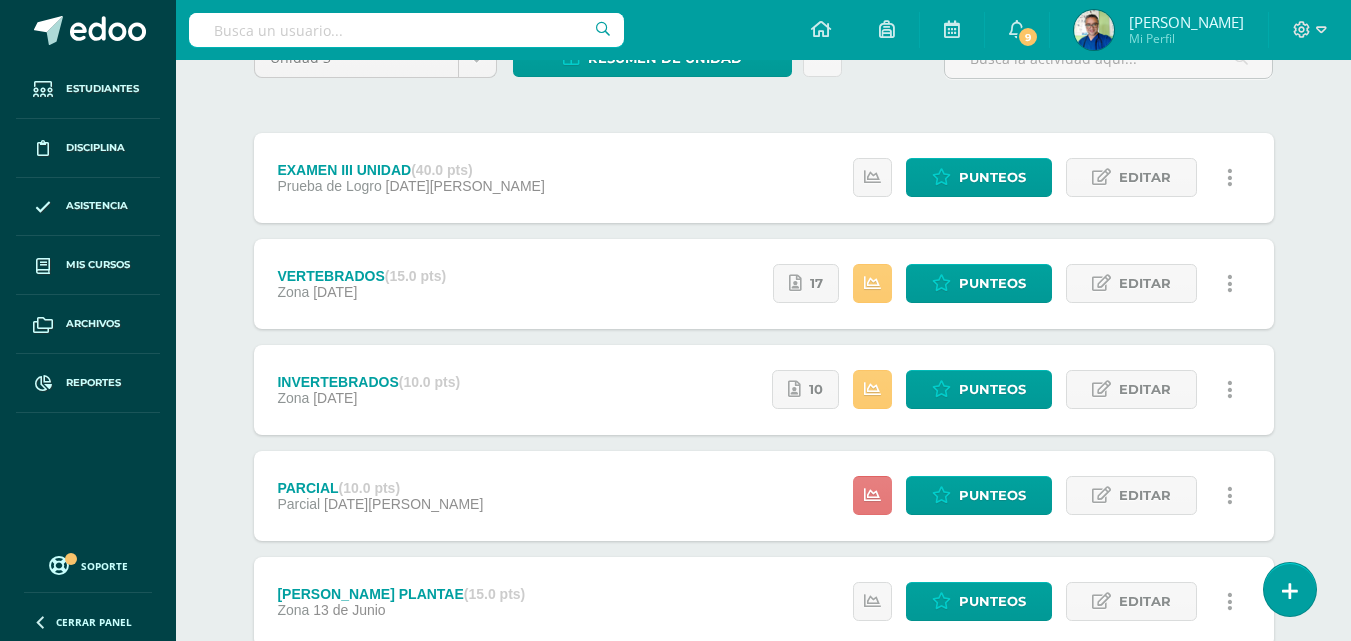 click at bounding box center (872, 495) 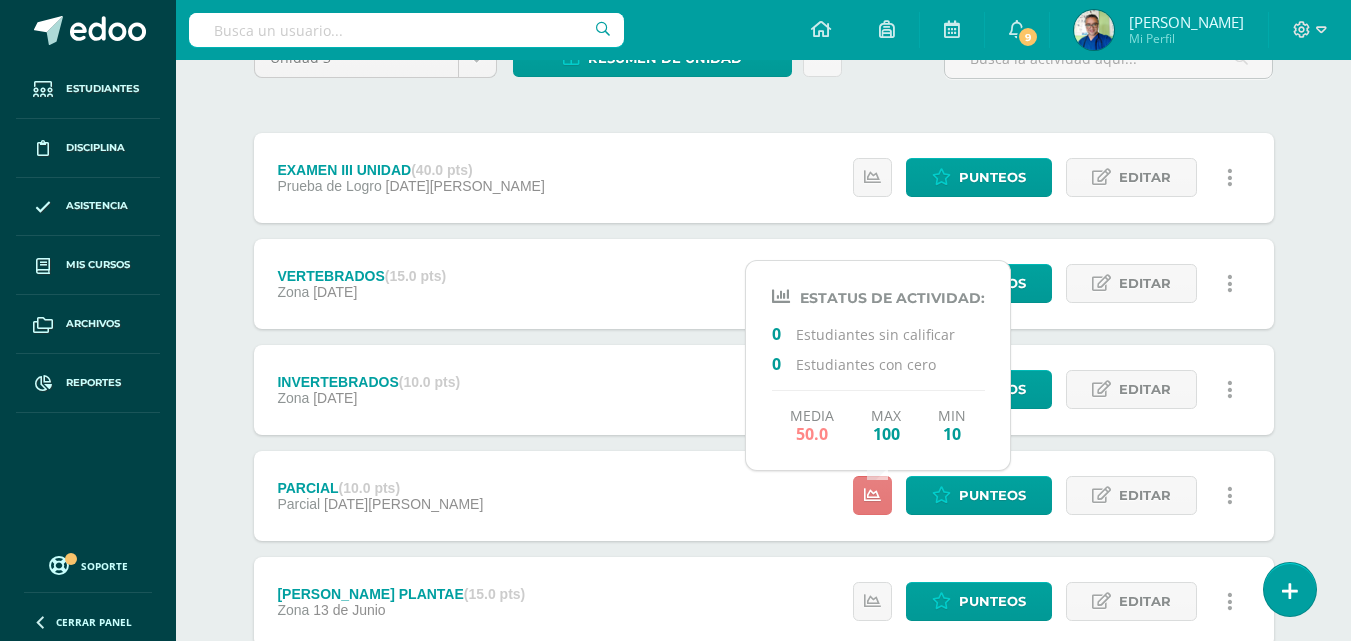 click at bounding box center [872, 495] 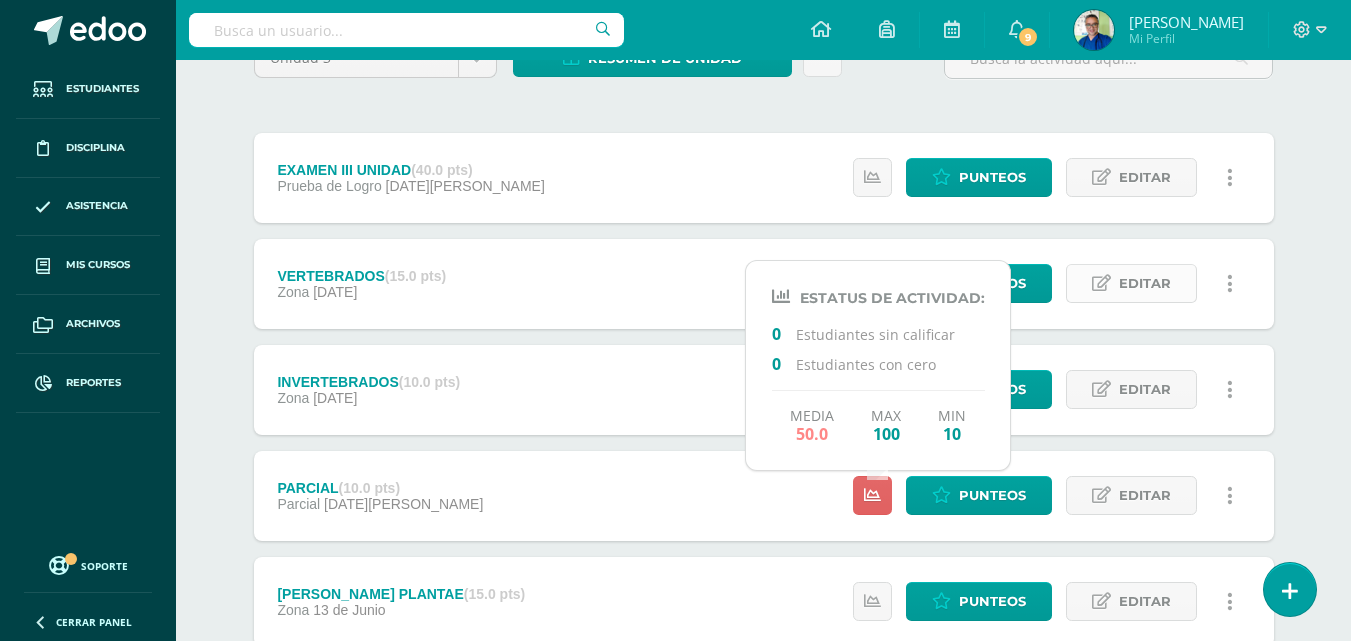 click on "Editar" at bounding box center [1145, 283] 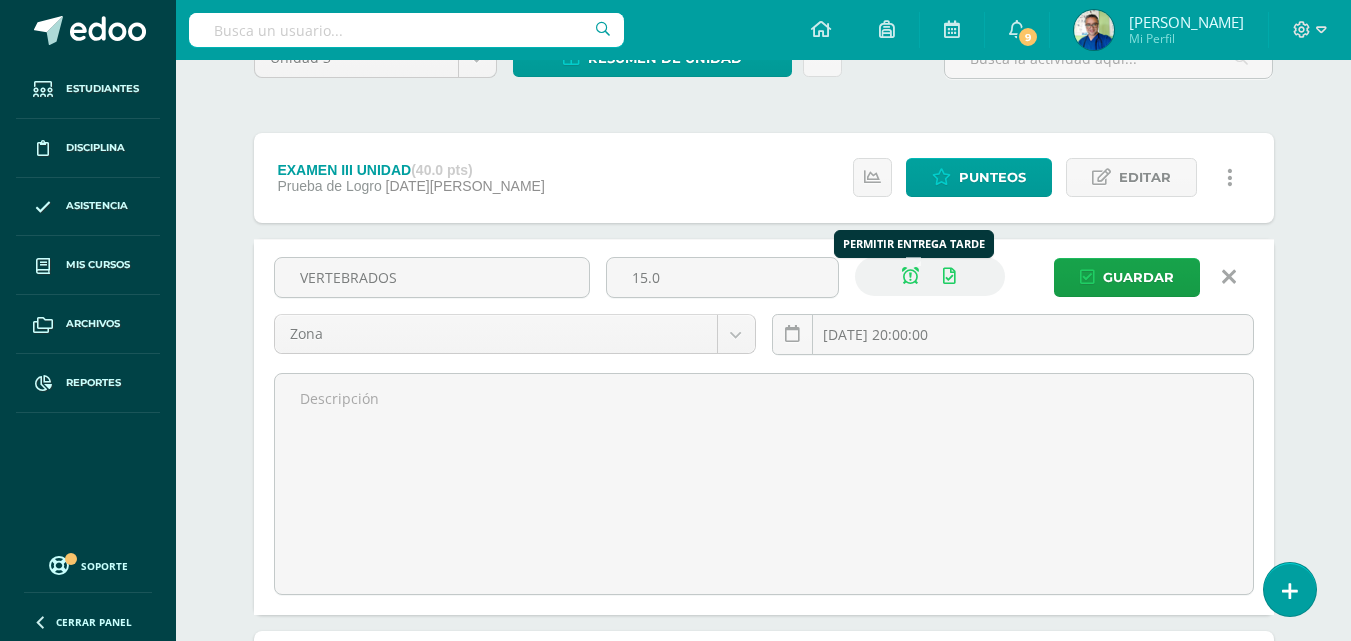 click at bounding box center [910, 276] 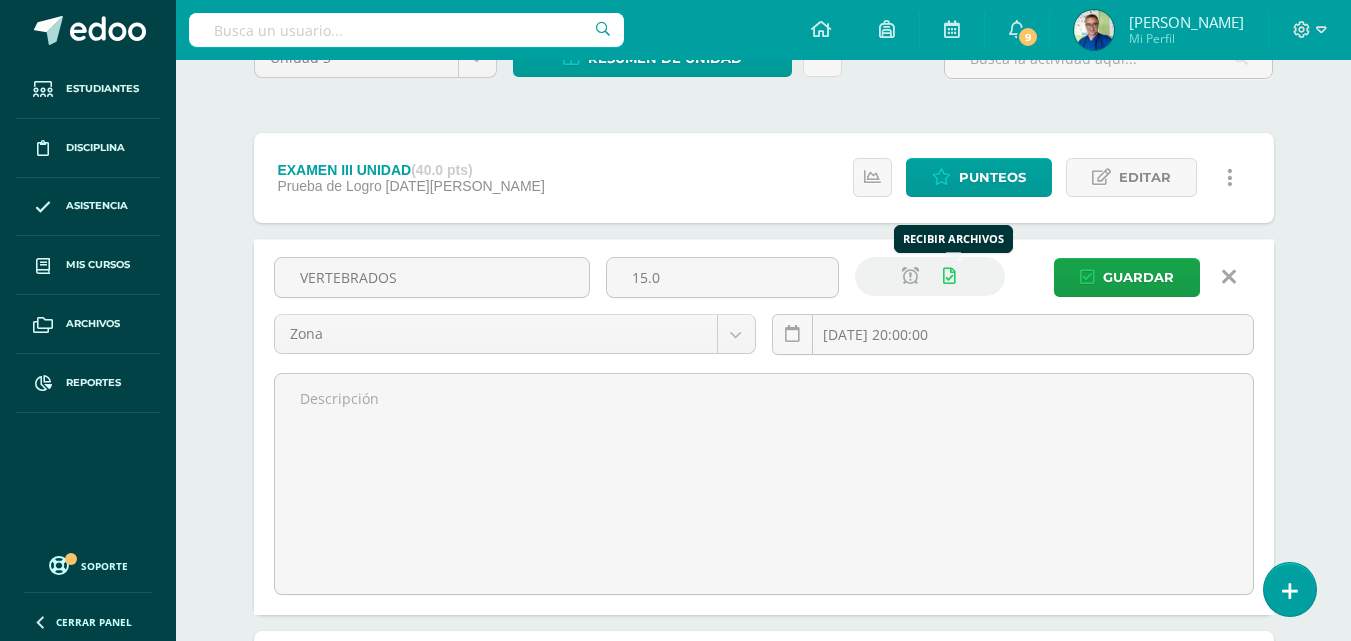 click at bounding box center [949, 276] 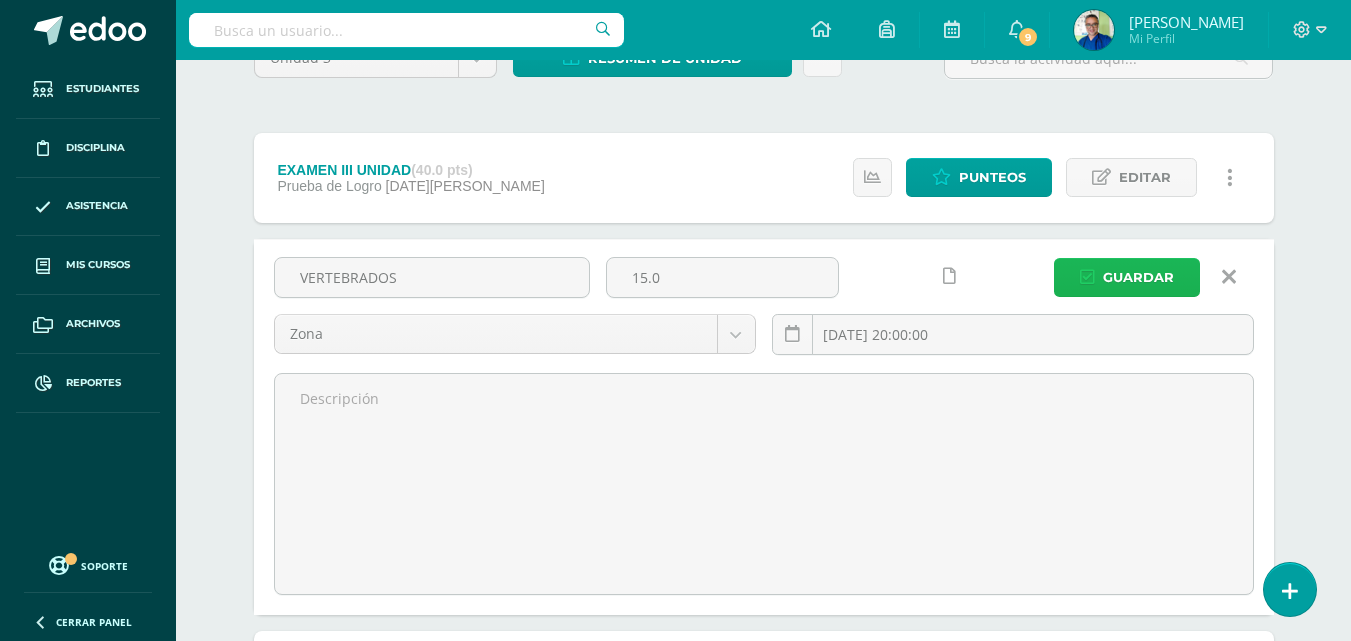 click on "Guardar" at bounding box center [1138, 277] 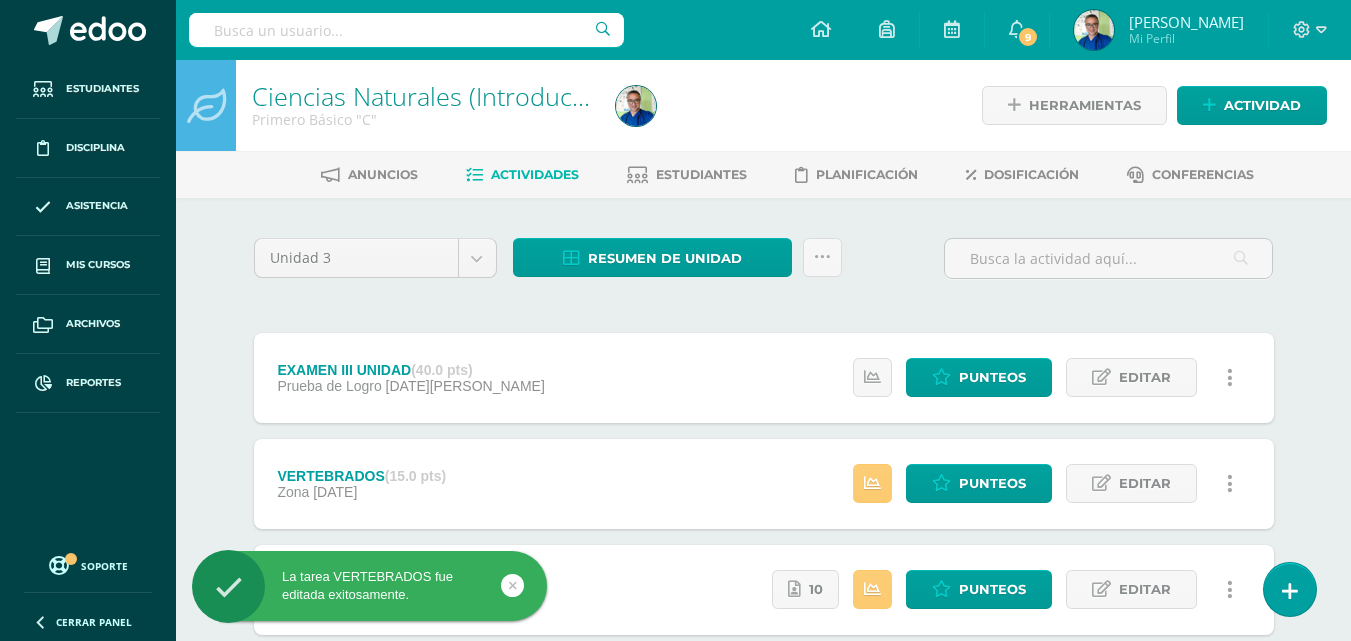 scroll, scrollTop: 200, scrollLeft: 0, axis: vertical 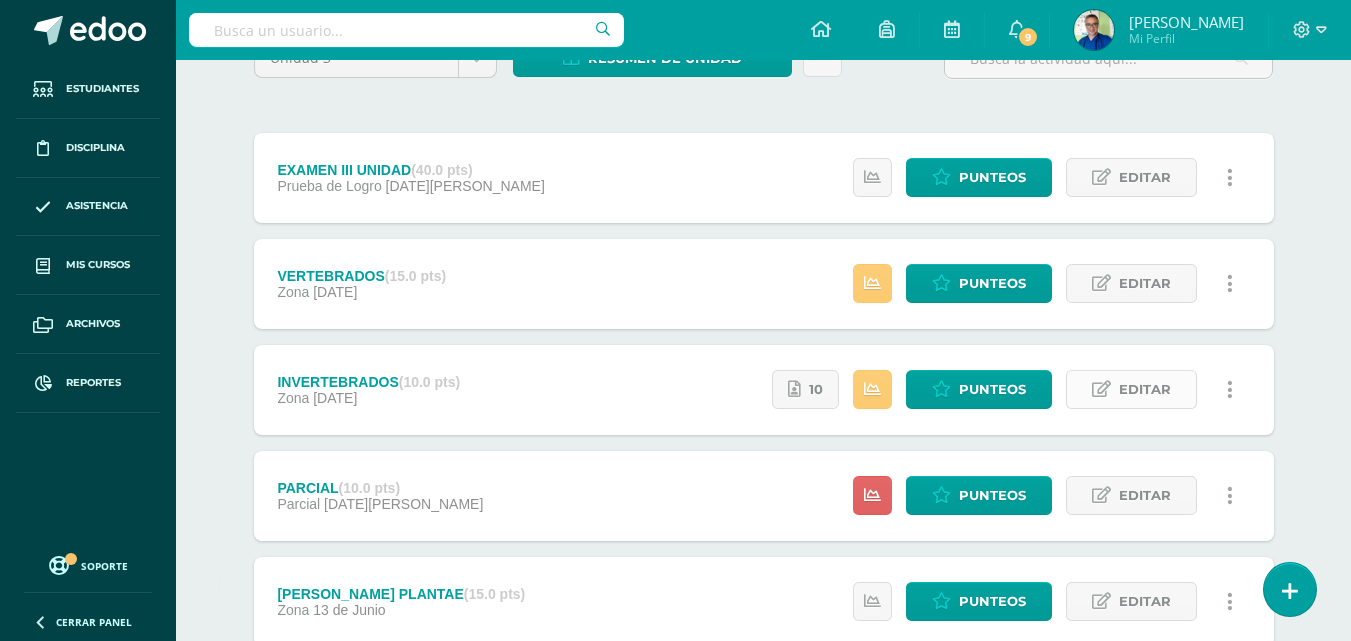 click on "Editar" at bounding box center [1145, 389] 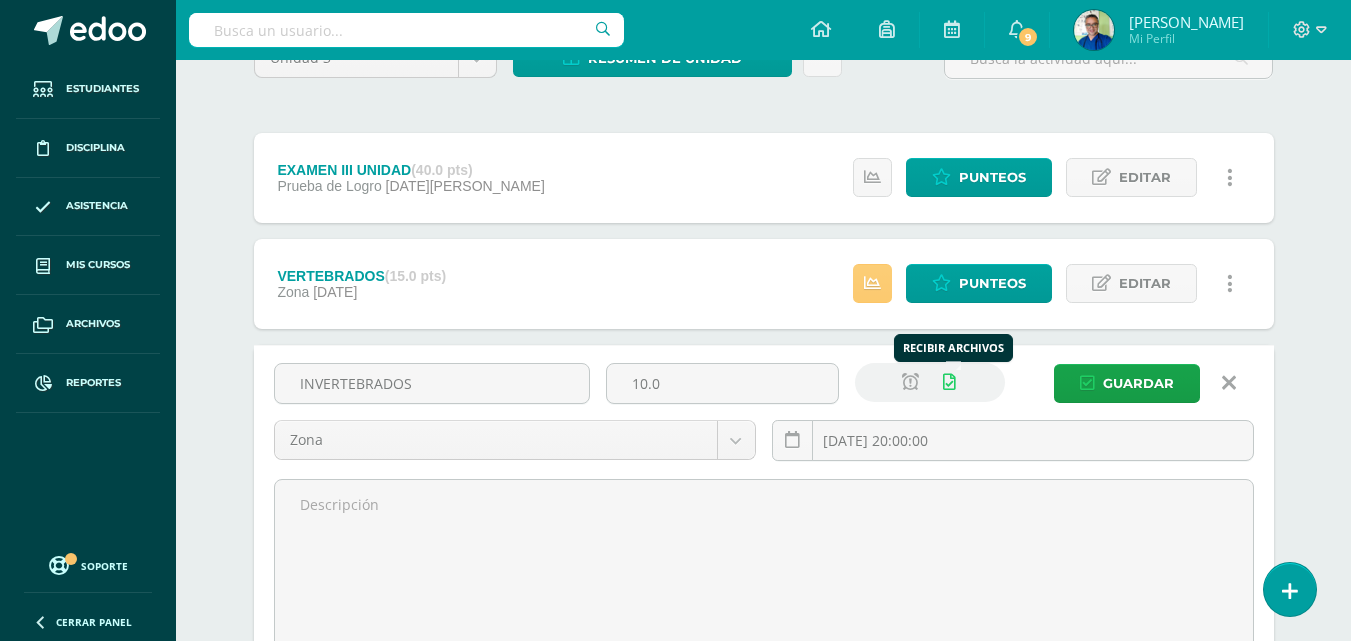 click at bounding box center [949, 382] 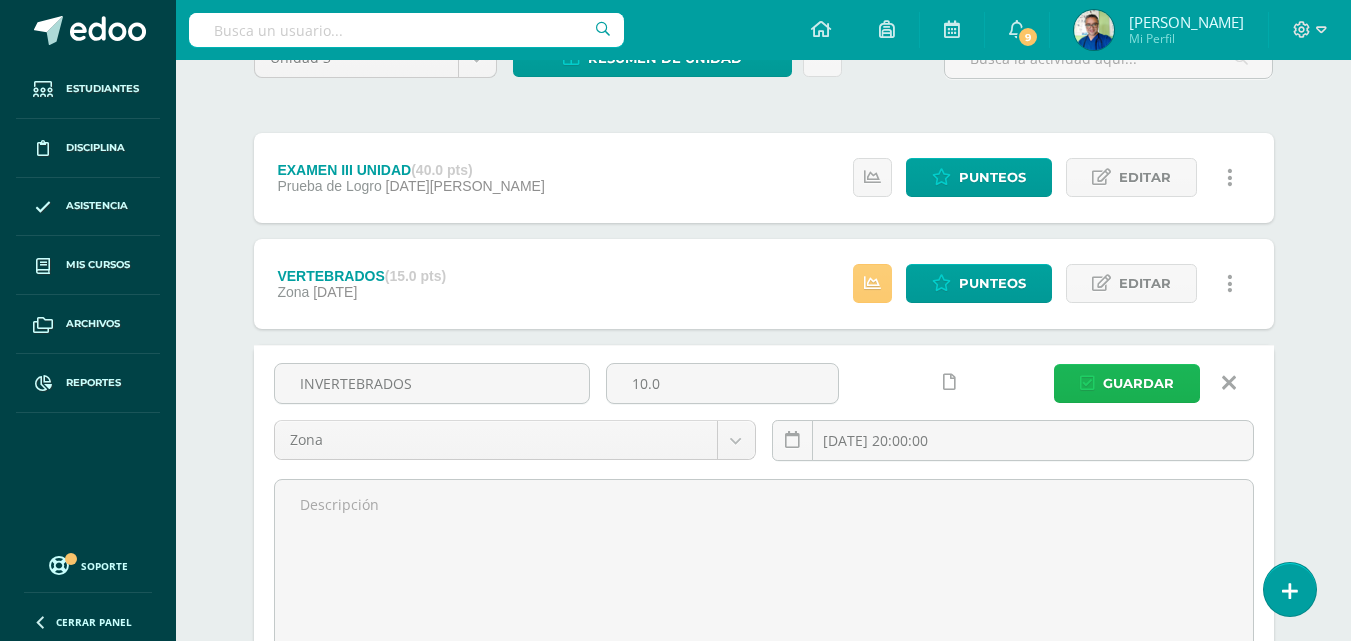 click on "Guardar" at bounding box center (1138, 383) 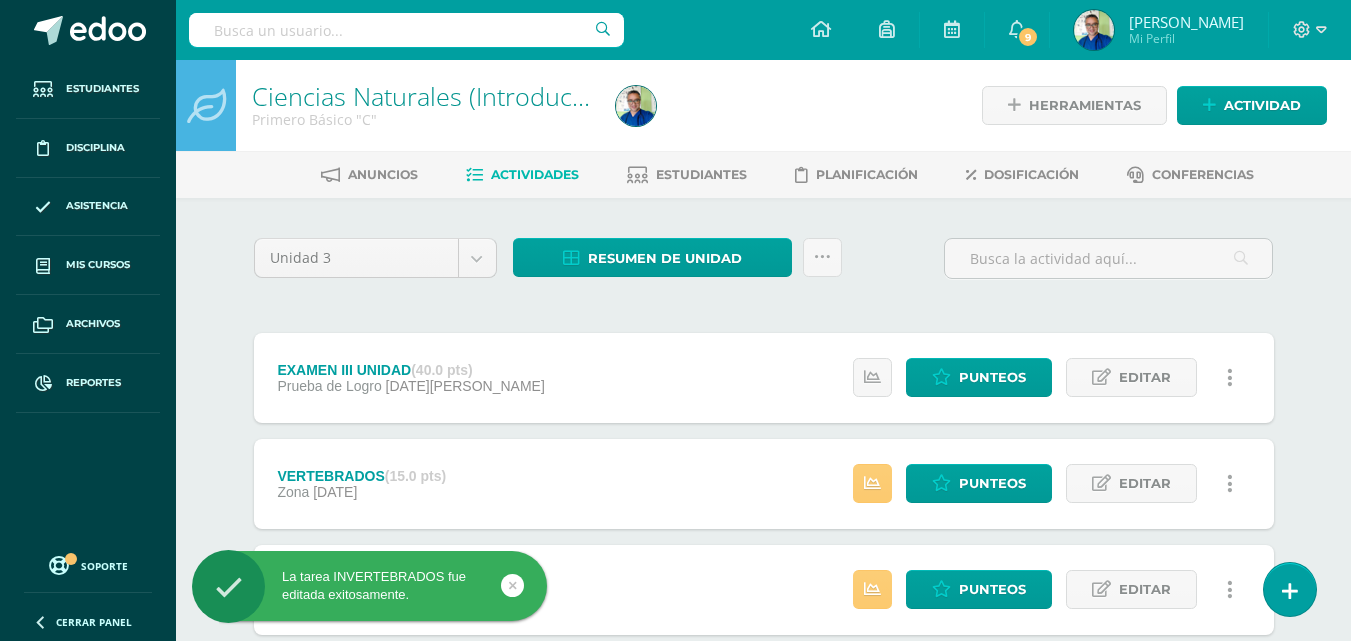 scroll, scrollTop: 200, scrollLeft: 0, axis: vertical 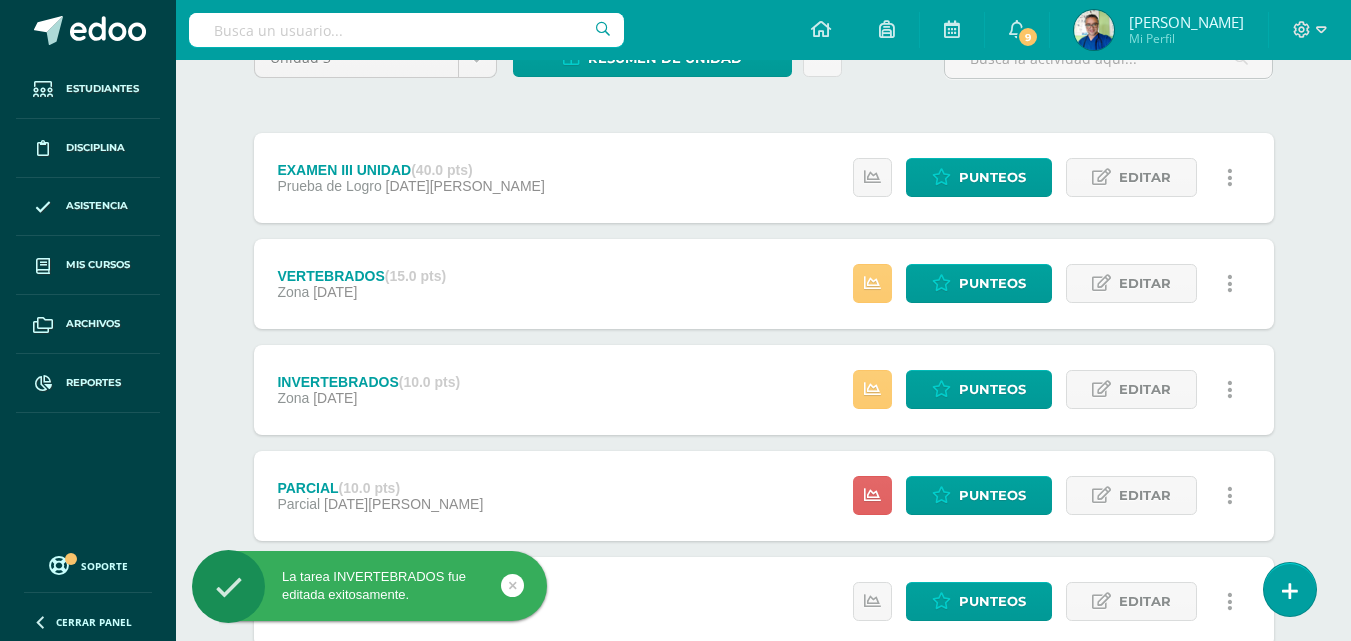 click on "Estatus de Actividad:
35
Estudiantes sin calificar
0
Estudiantes con cero
Media
--
Max
0
Min
0
Punteos
Editar
Ocultar
Historial de actividad" at bounding box center (1048, 178) 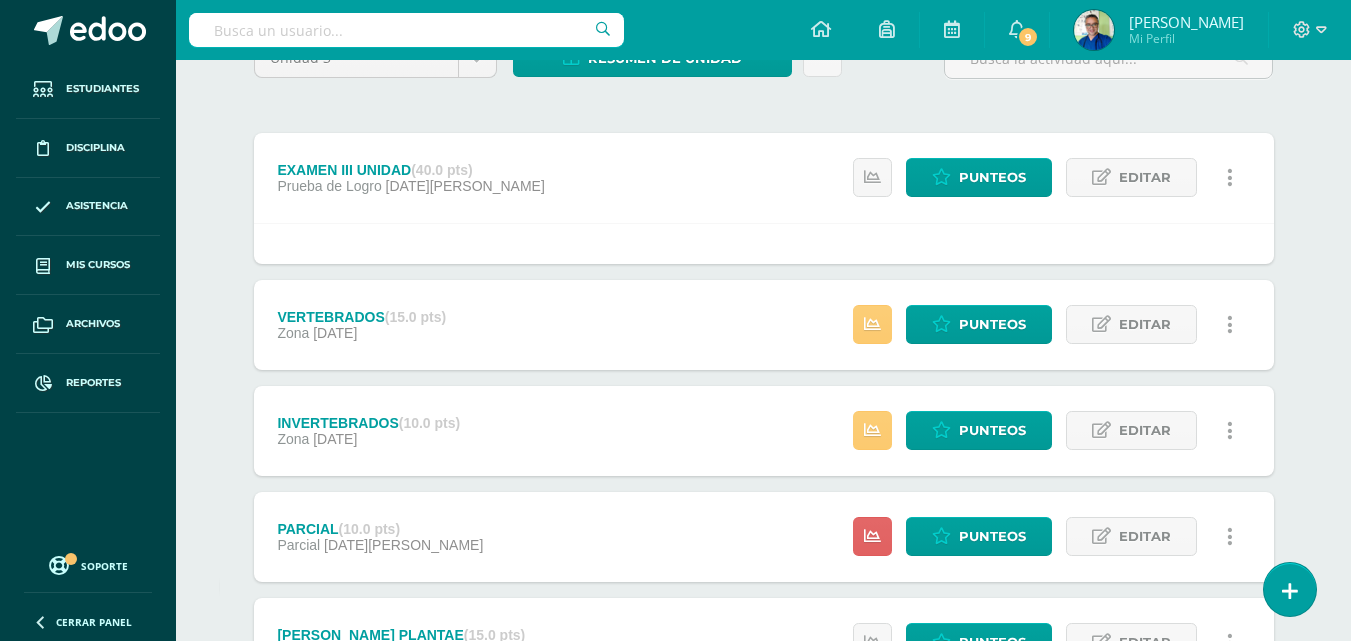 click on "Unidad 3                             Unidad 1 Unidad 2 Unidad 3 Unidad 4 Resumen de unidad
Descargar como HTML
Descargar como PDF
Descargar como XLS
Subir actividades en masa
Enviar punteos a revision
Historial de actividad
¿Estás seguro que deseas  Enviar a revisión  las notas de este curso?
Esta acción  enviará una notificación a tu supervisor y no podrás eliminar o cambiar tus notas.  Esta acción no podrá ser revertida a menos que se te conceda permiso
Cancelar
Enviar a revisión
Creación  y  Calificación   en masa.
Para poder crear actividades y calificar las mismas  35" at bounding box center [764, 462] 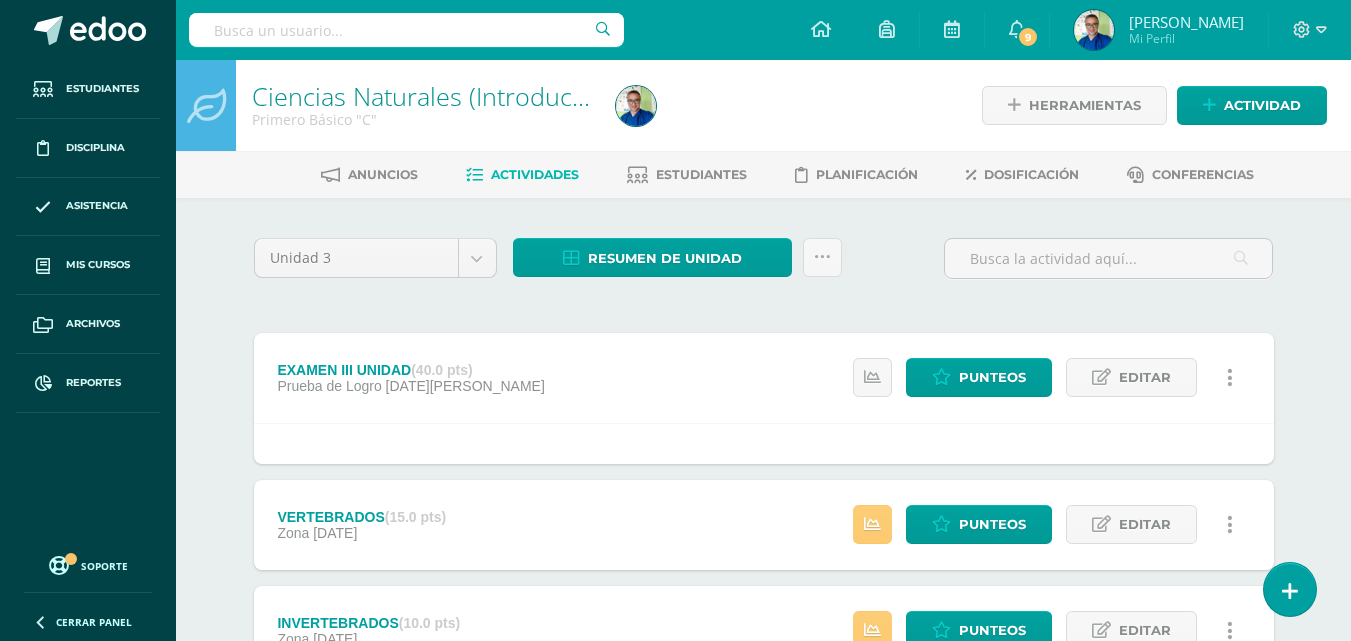 scroll, scrollTop: 200, scrollLeft: 0, axis: vertical 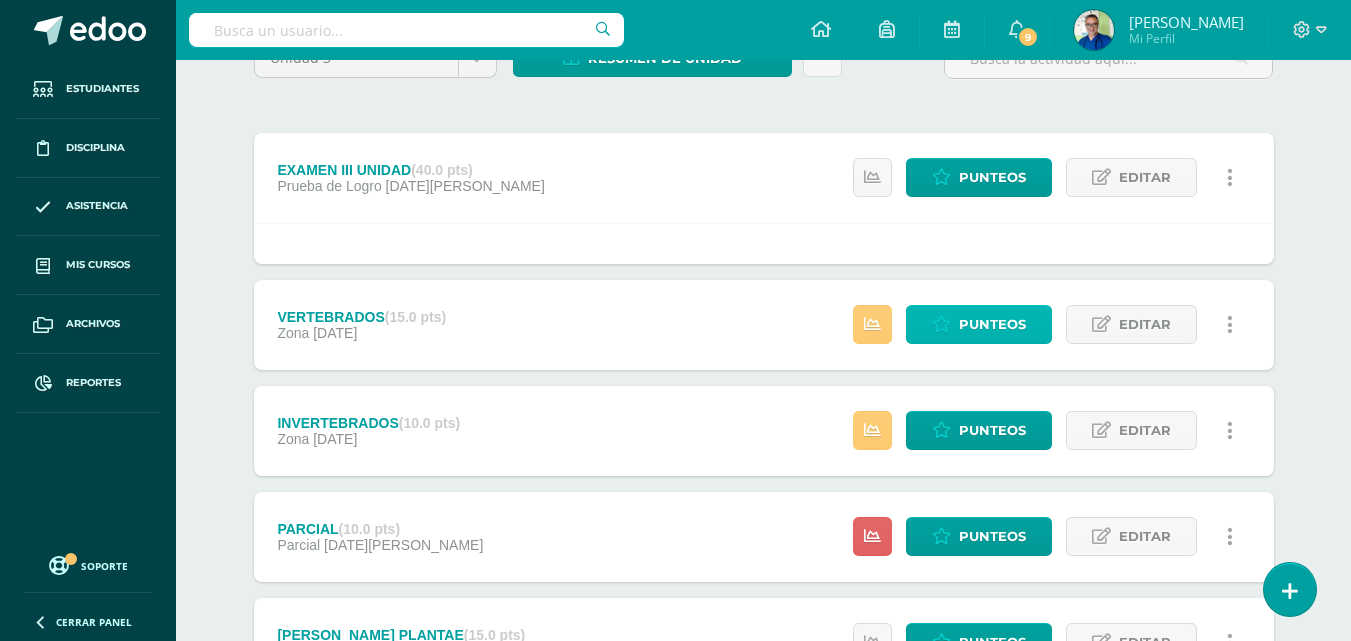 click at bounding box center (941, 324) 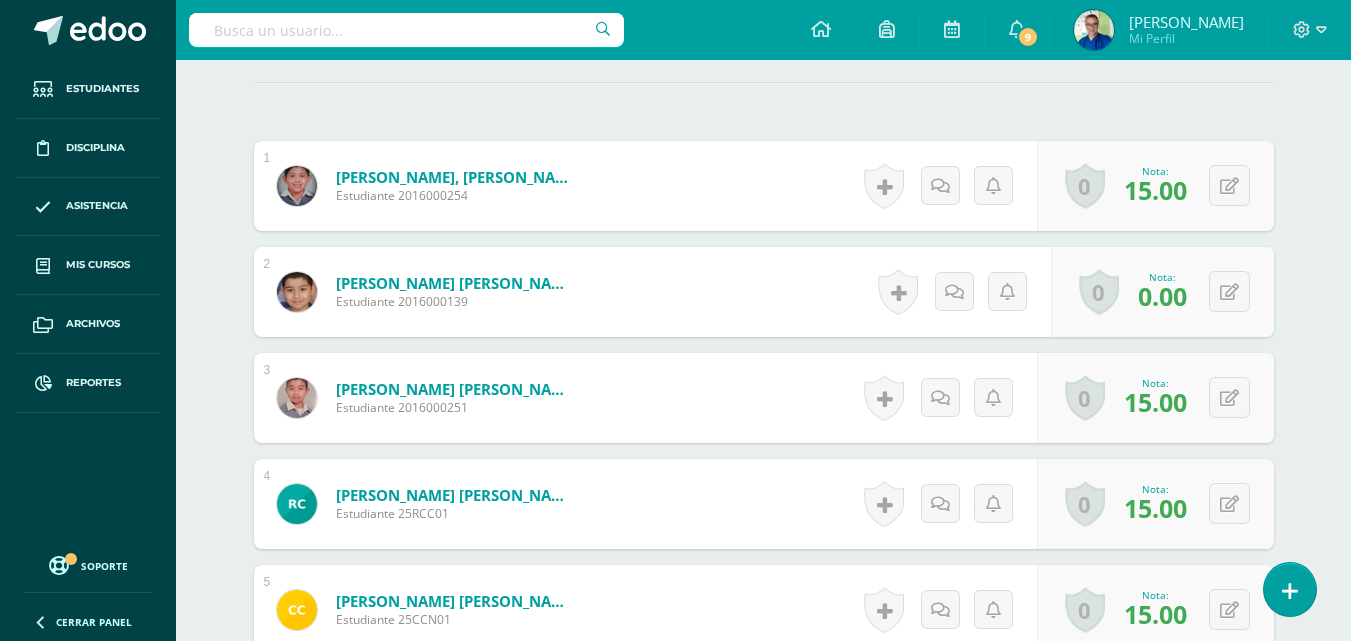 scroll, scrollTop: 154, scrollLeft: 0, axis: vertical 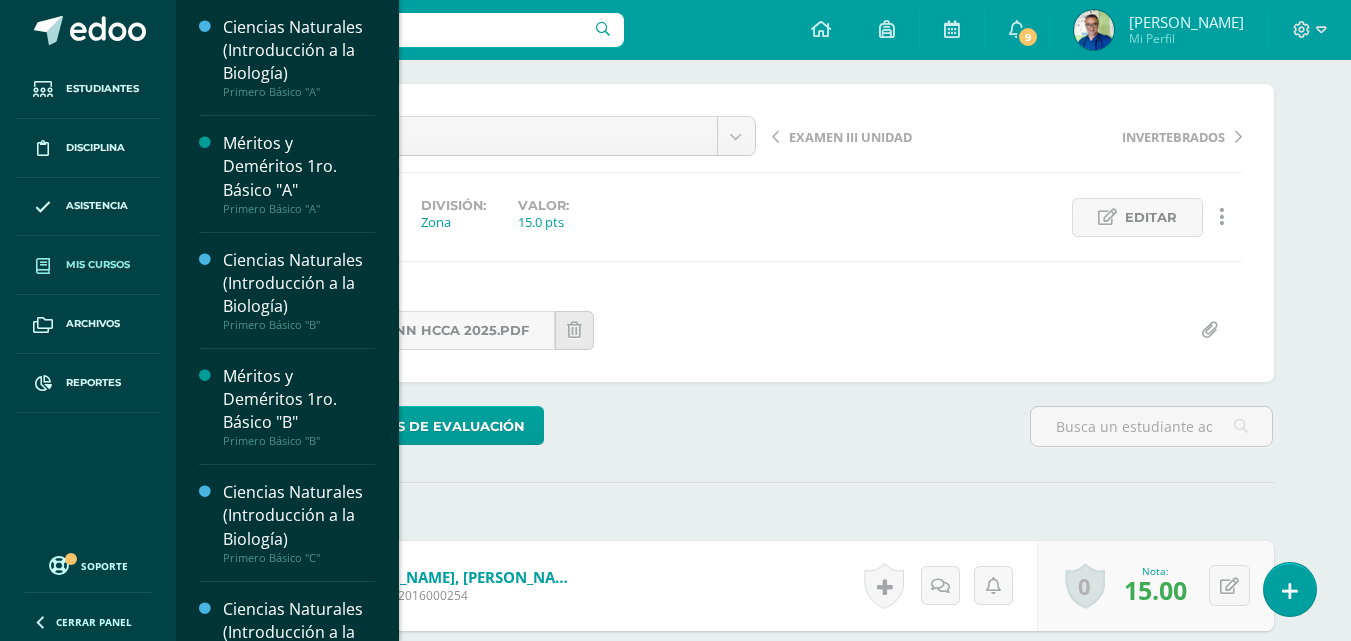click on "Mis cursos" at bounding box center (98, 265) 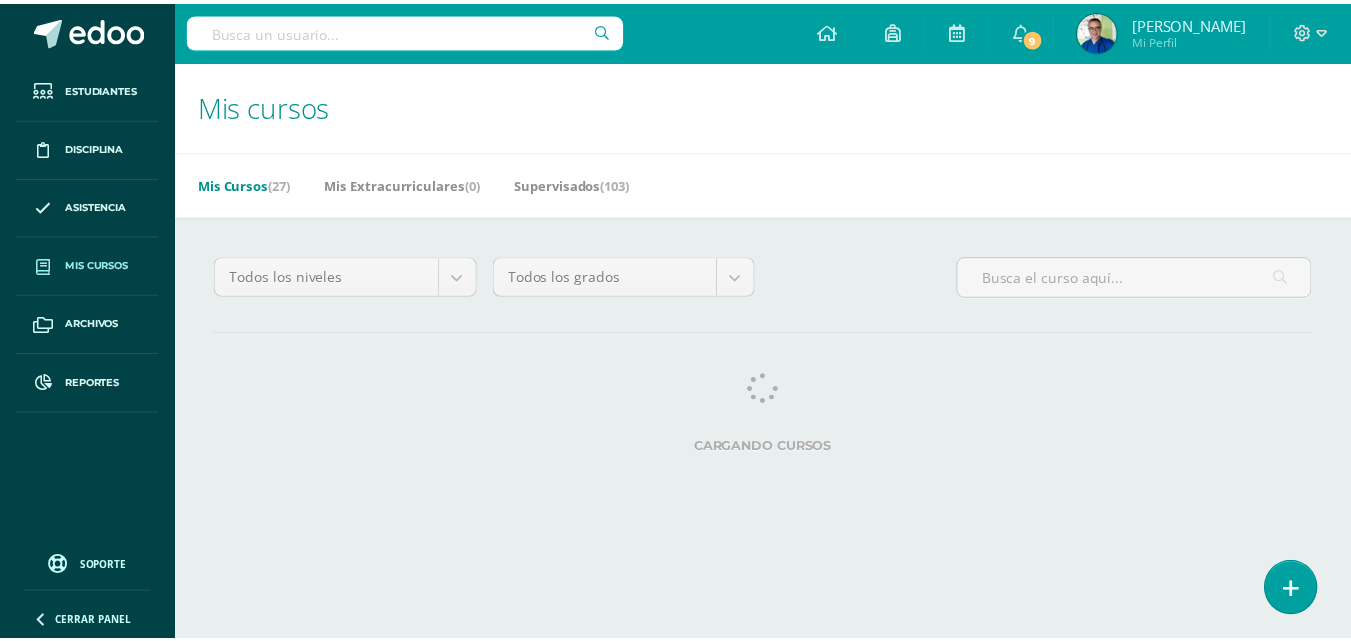 scroll, scrollTop: 0, scrollLeft: 0, axis: both 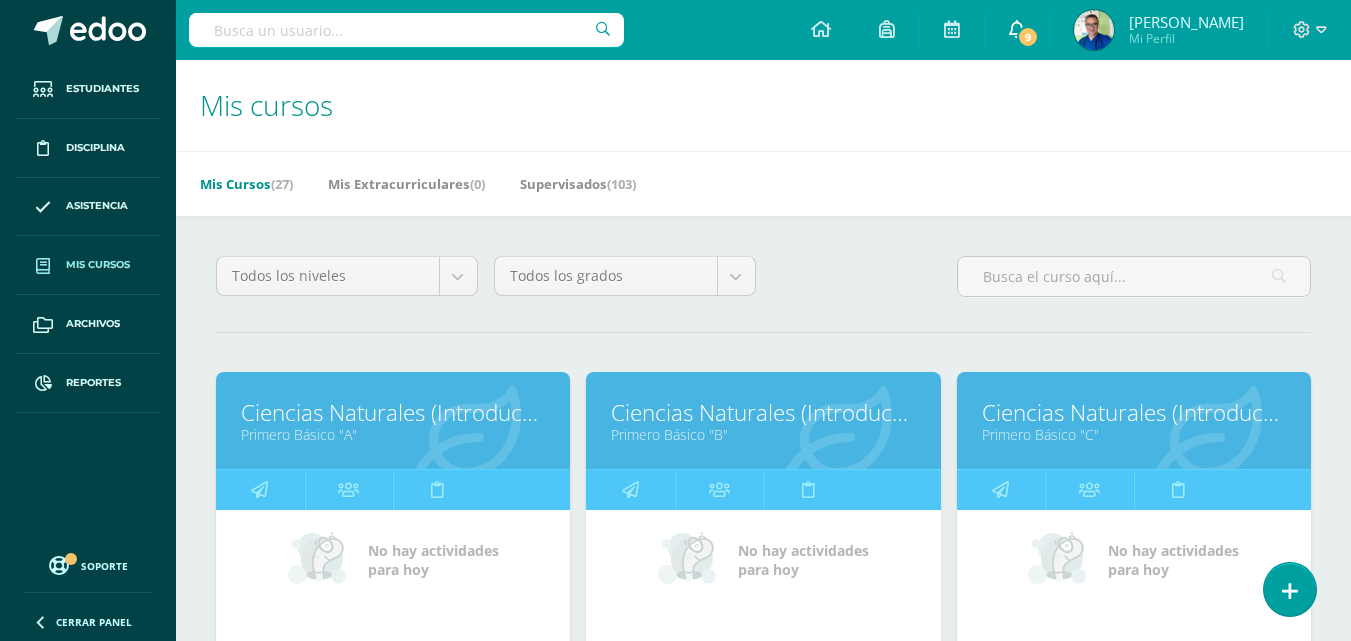 click at bounding box center [1017, 29] 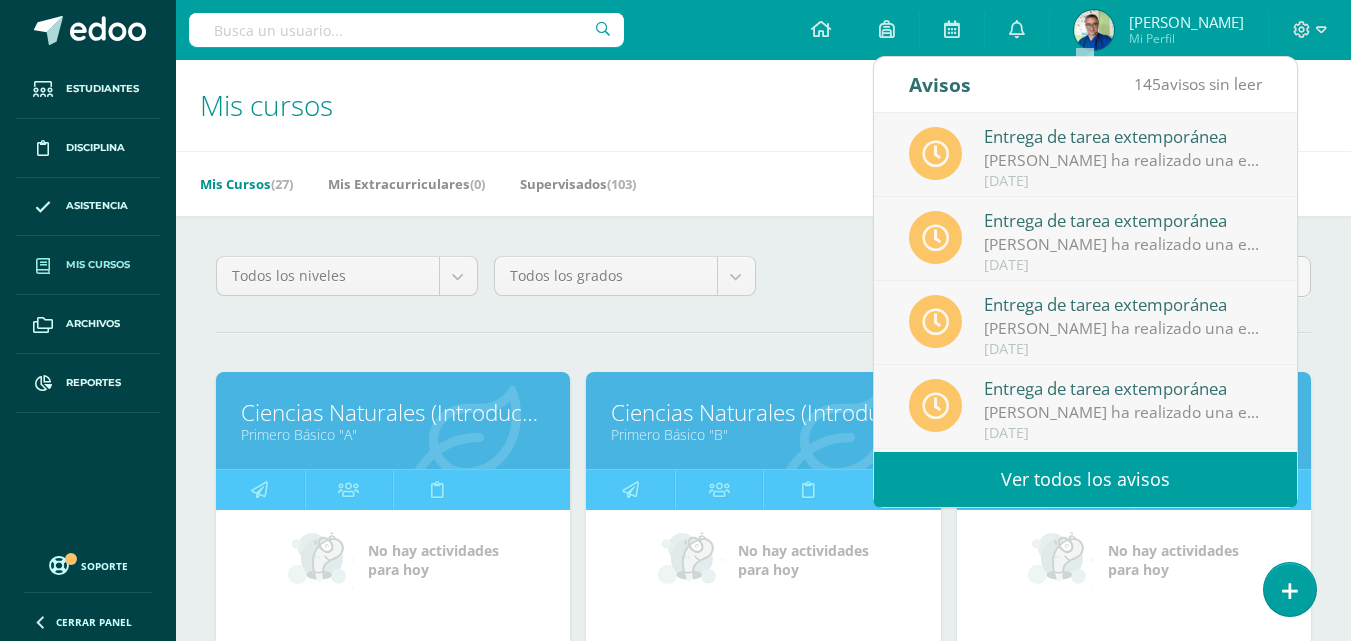 click on "Mis cursos" at bounding box center (763, 105) 